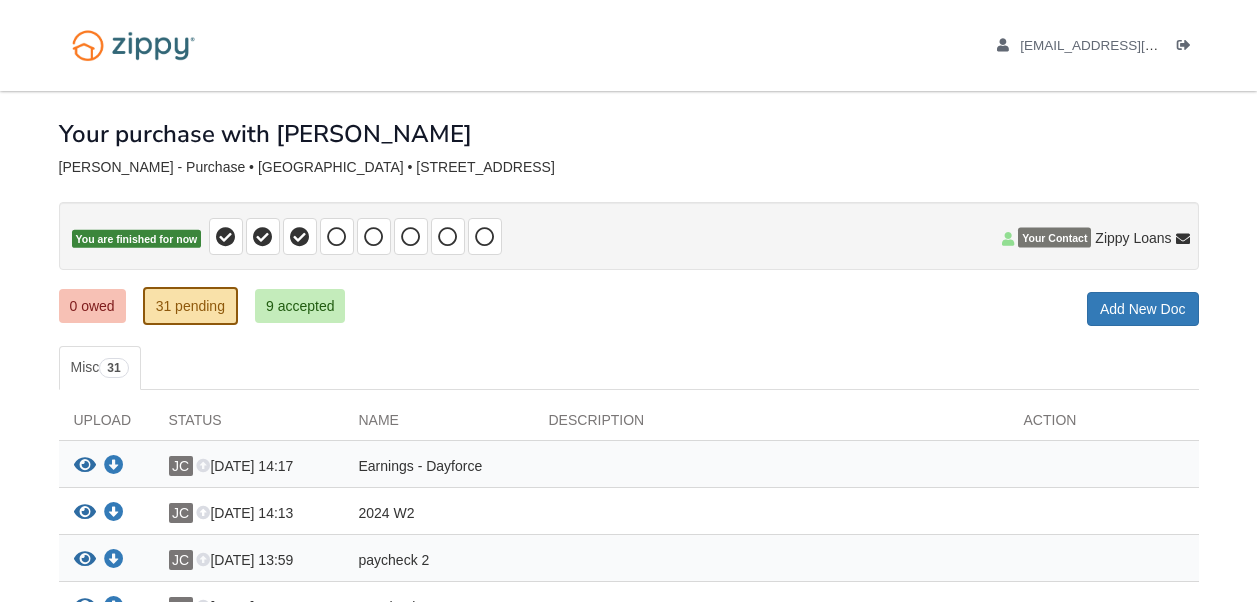 scroll, scrollTop: 0, scrollLeft: 0, axis: both 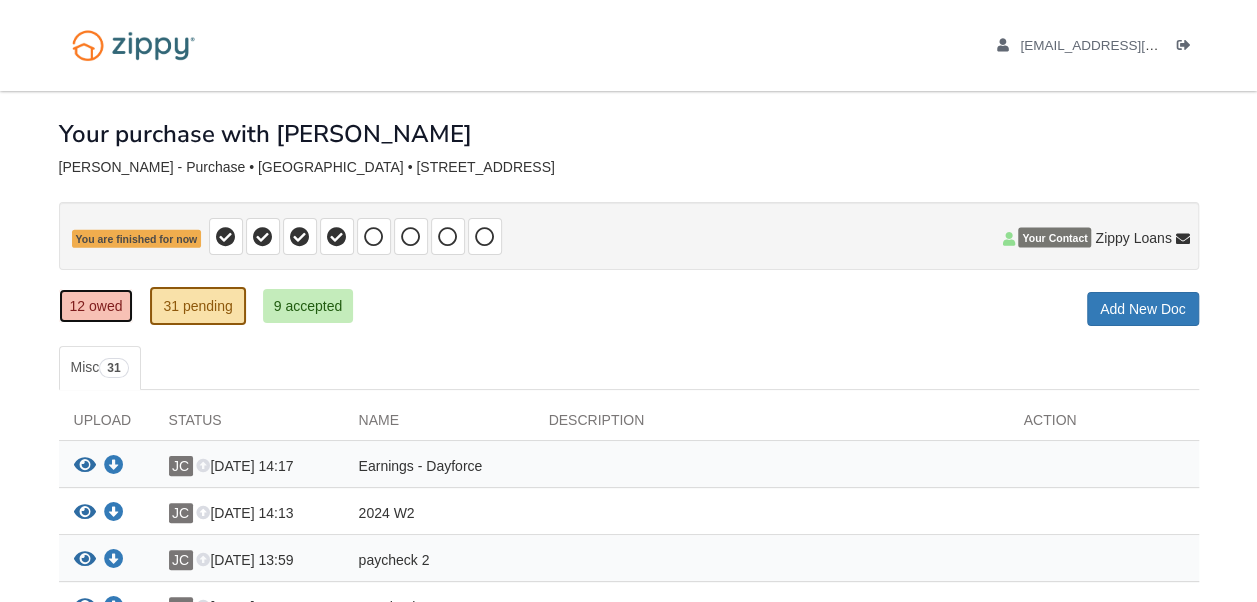 click on "12 owed" at bounding box center [96, 306] 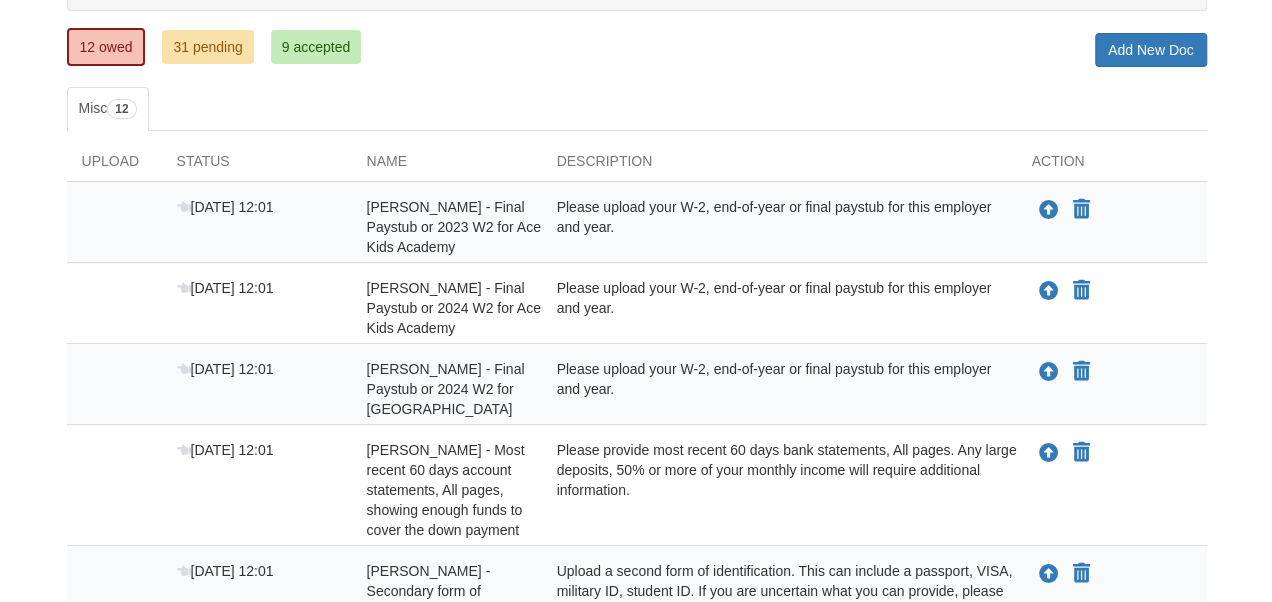 scroll, scrollTop: 600, scrollLeft: 0, axis: vertical 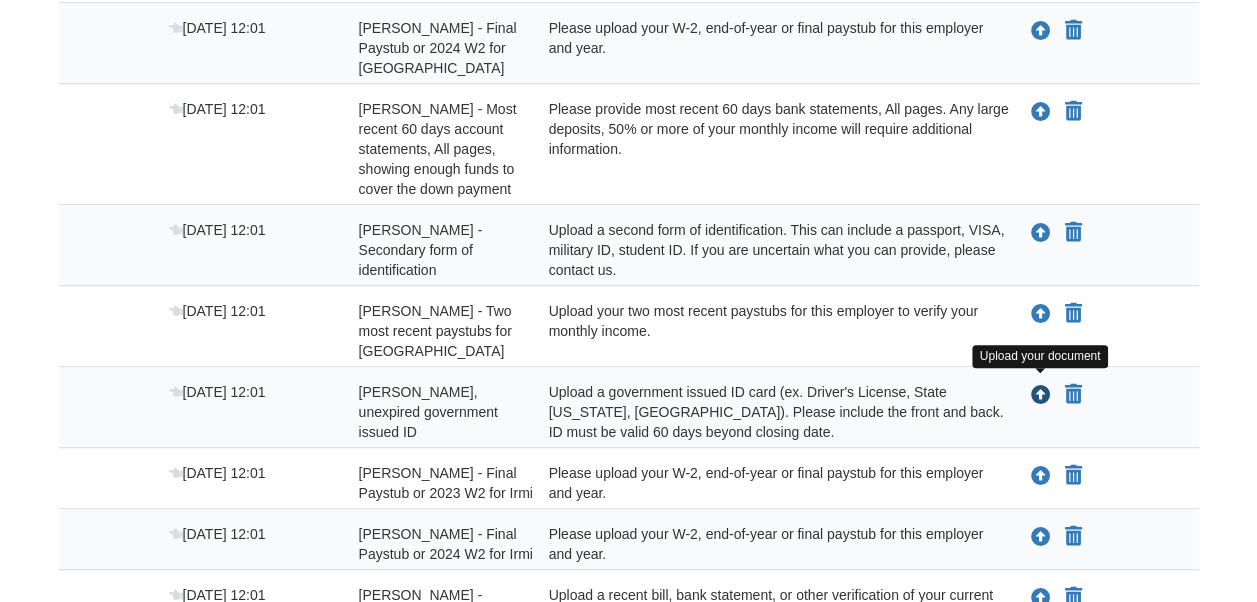 click at bounding box center (1041, 396) 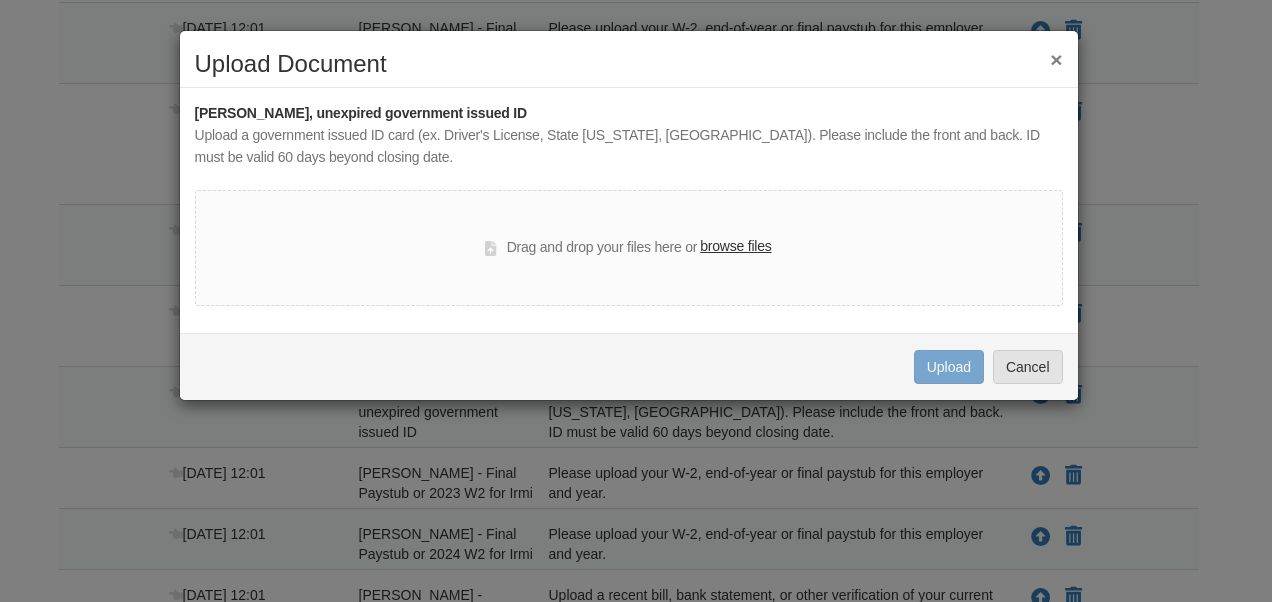 click on "browse files" at bounding box center [735, 247] 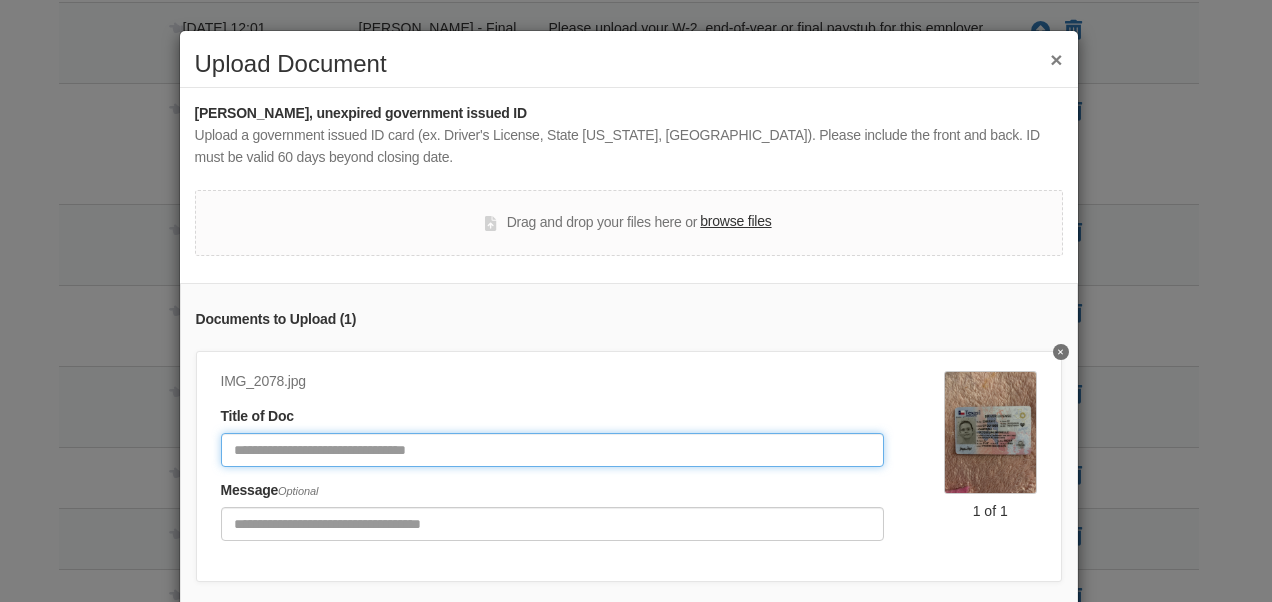 click 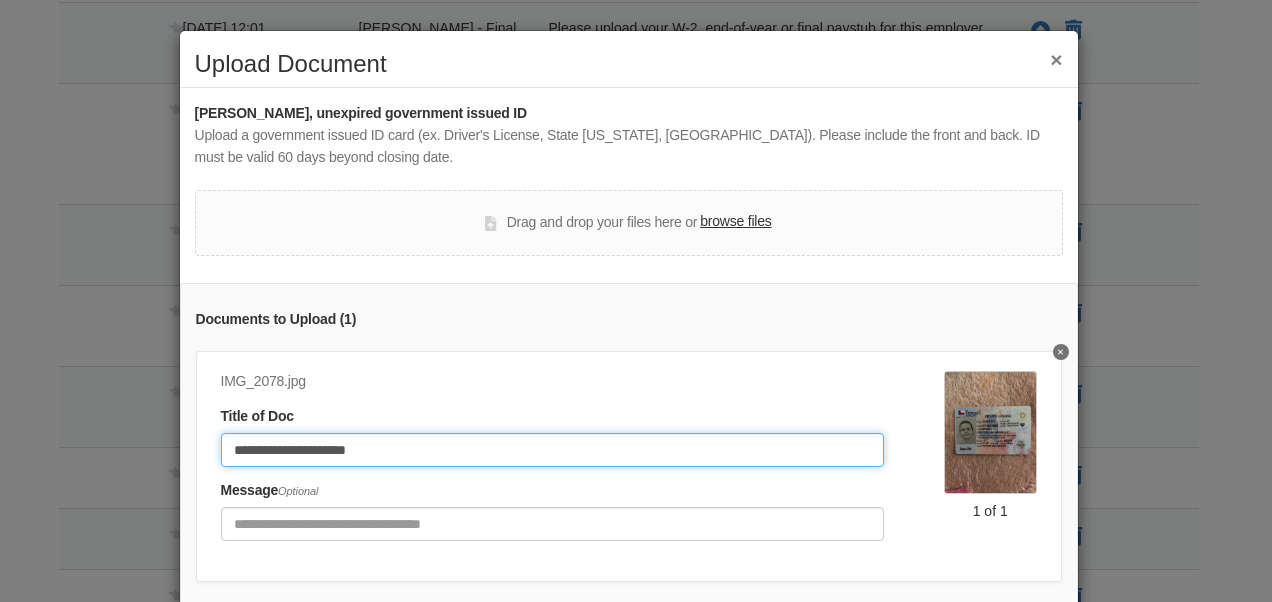 click on "**********" 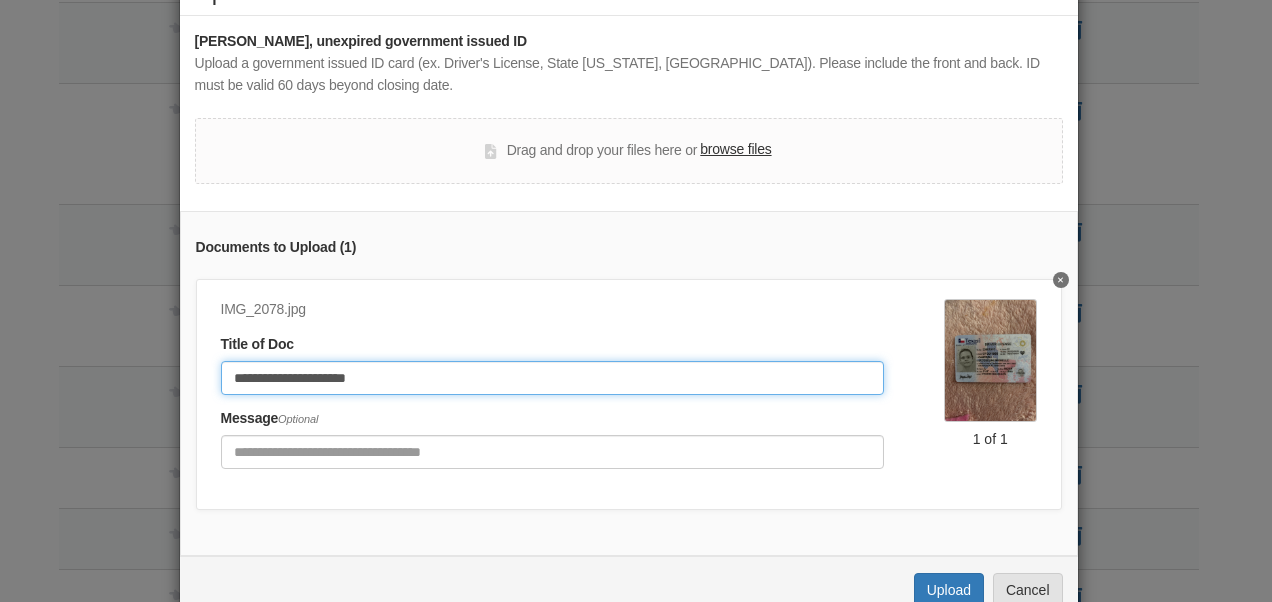scroll, scrollTop: 136, scrollLeft: 0, axis: vertical 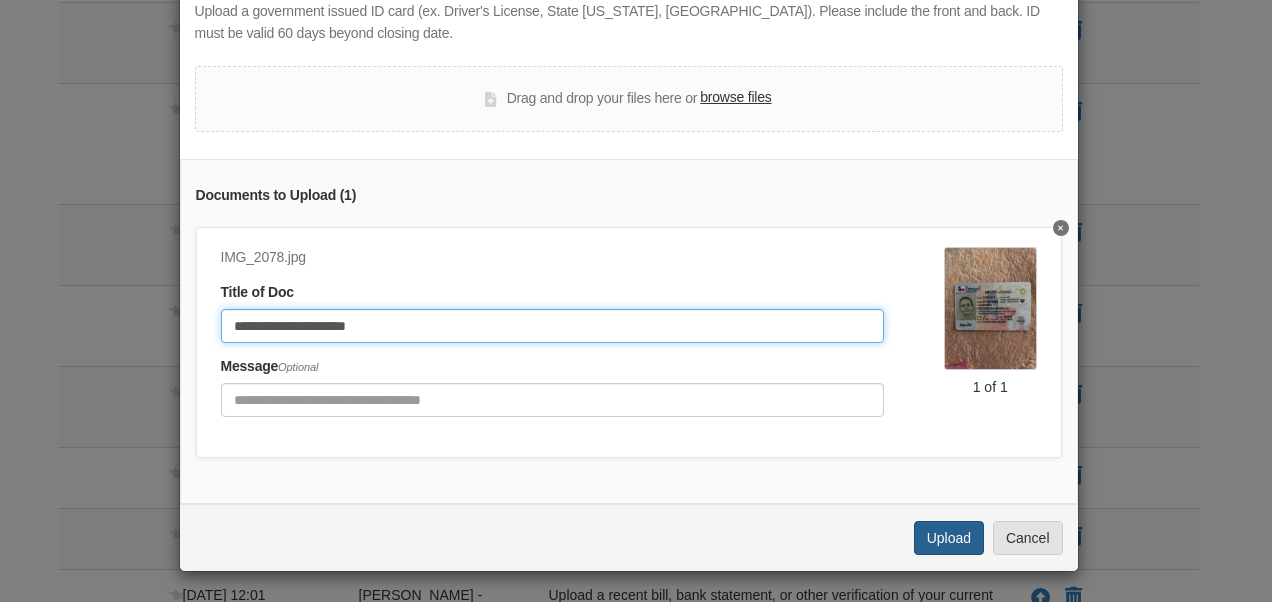 type on "**********" 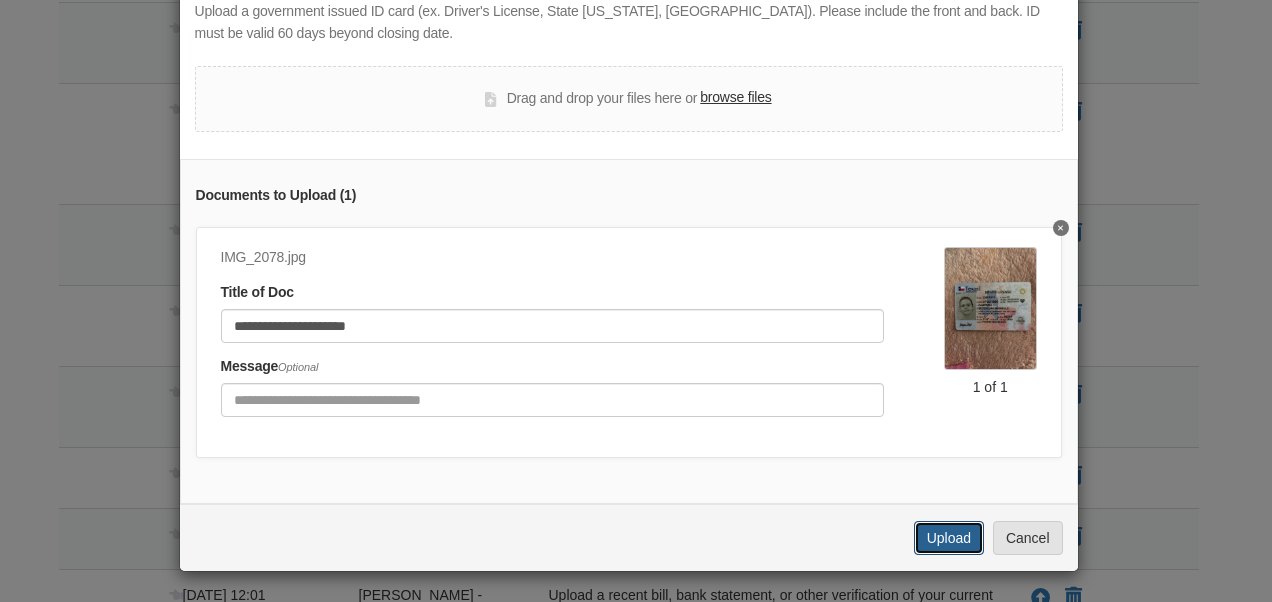 click on "Upload" at bounding box center [949, 538] 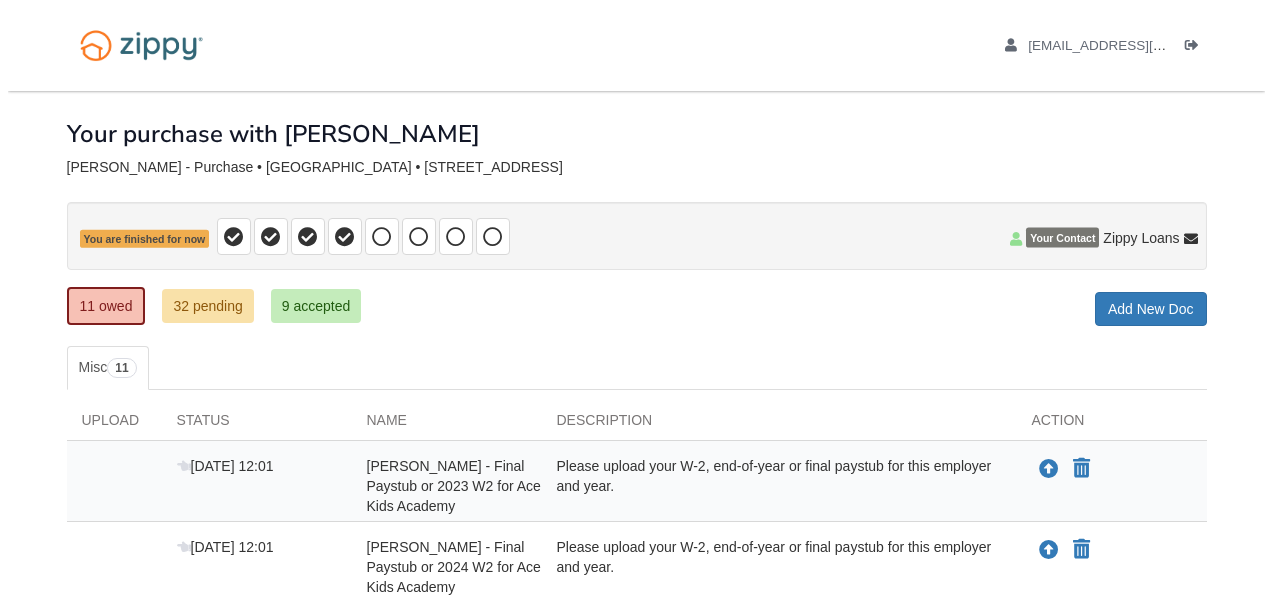 scroll, scrollTop: 600, scrollLeft: 0, axis: vertical 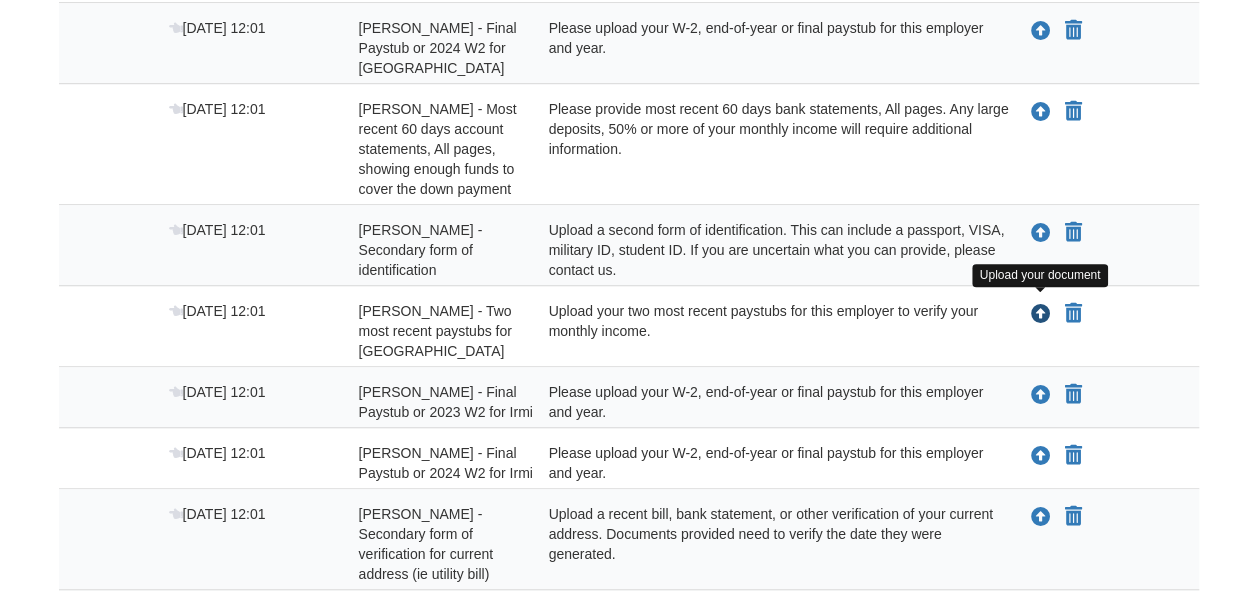 click at bounding box center [1041, 315] 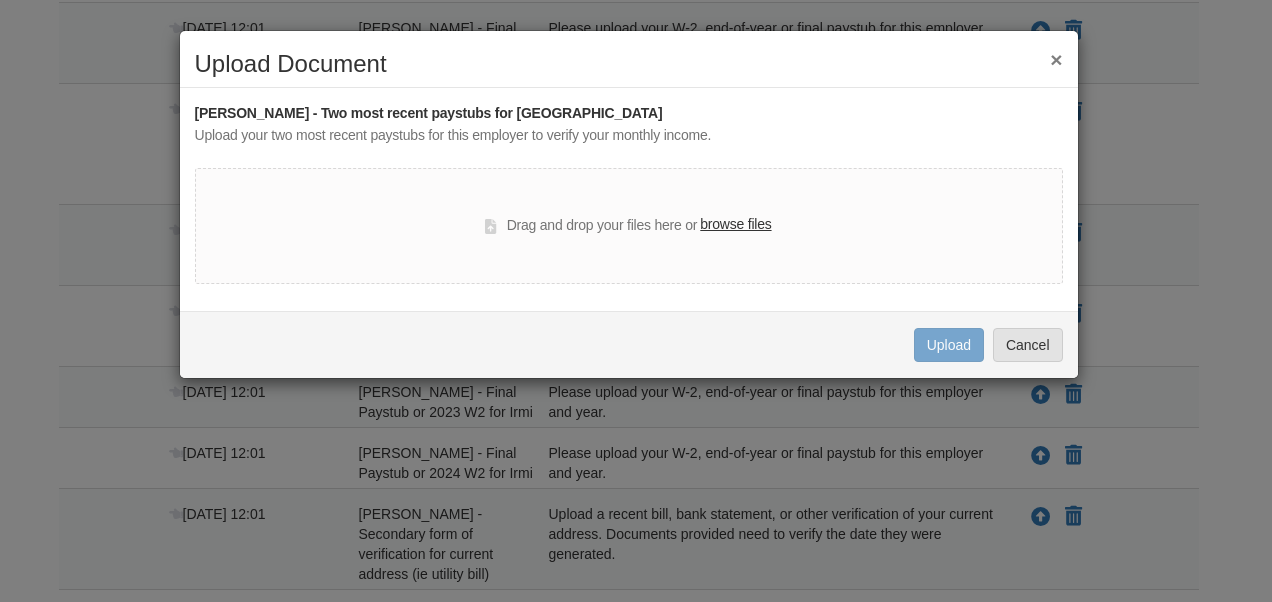 click on "browse files" at bounding box center [735, 225] 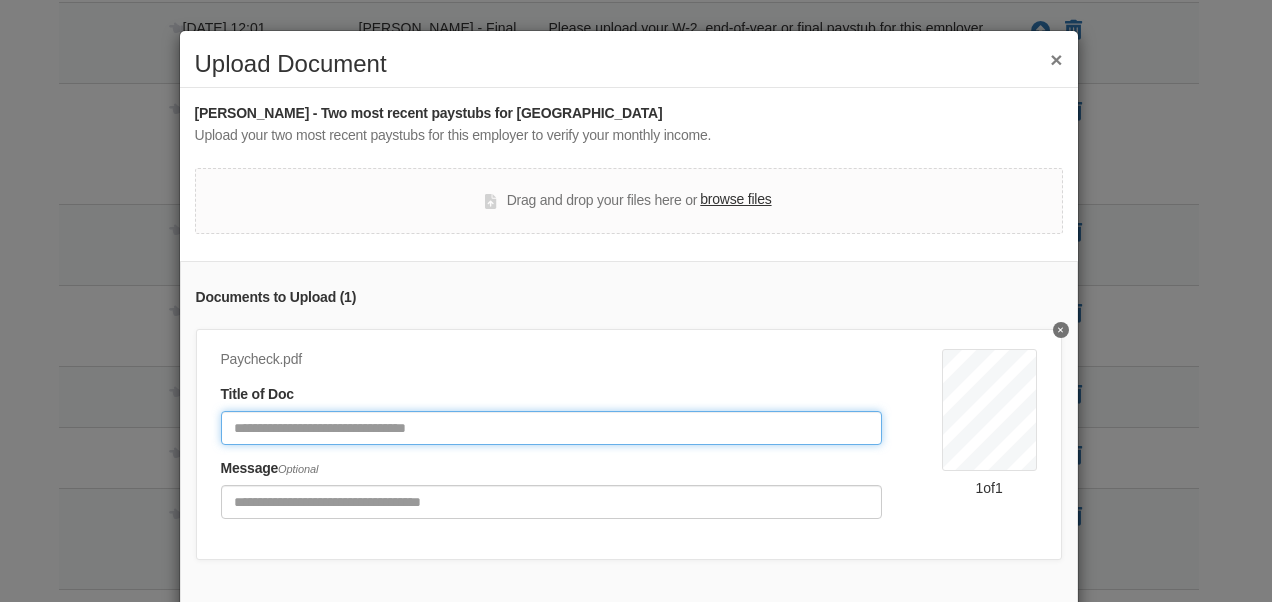 click 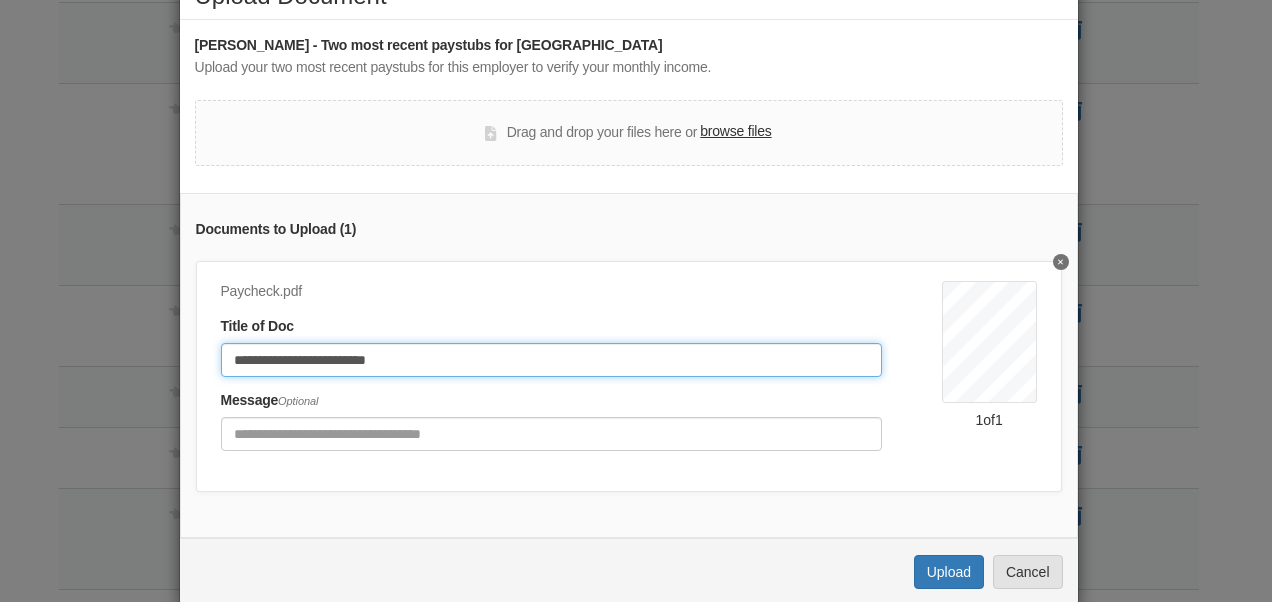 scroll, scrollTop: 100, scrollLeft: 0, axis: vertical 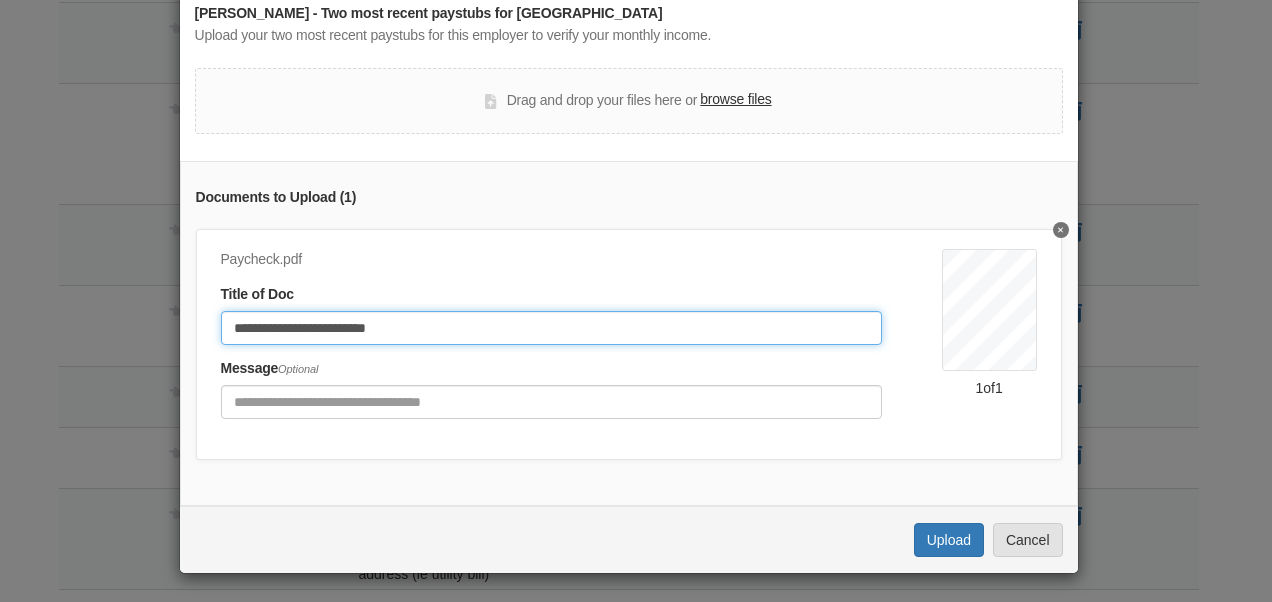 type on "**********" 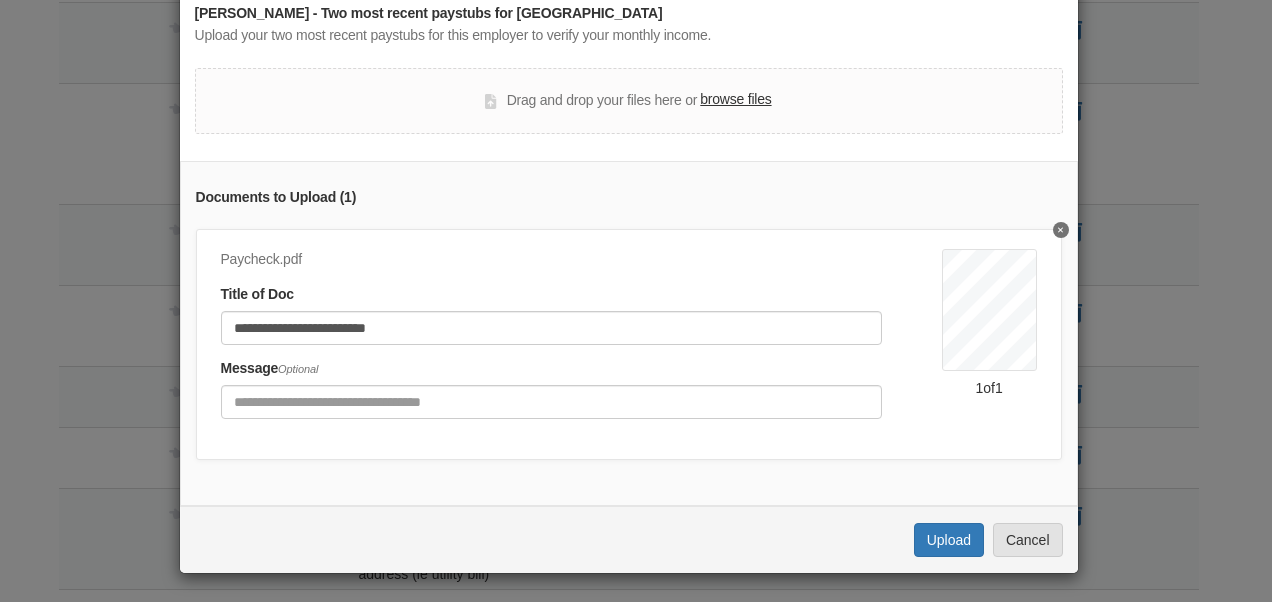 click on "browse files" at bounding box center [735, 100] 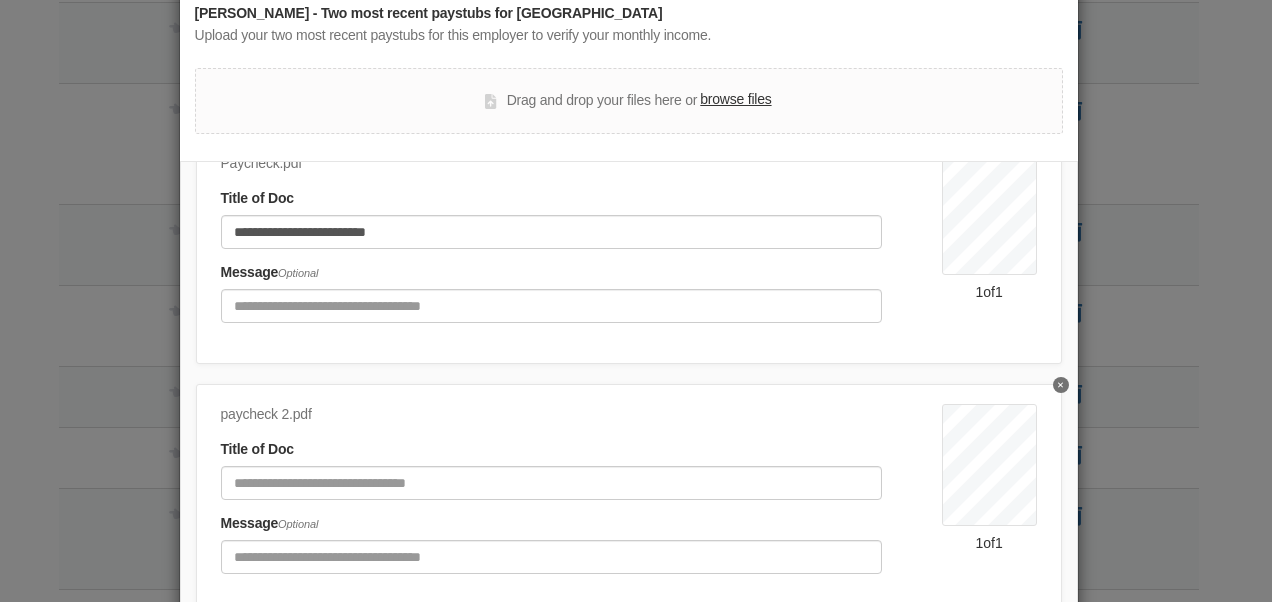 scroll, scrollTop: 109, scrollLeft: 0, axis: vertical 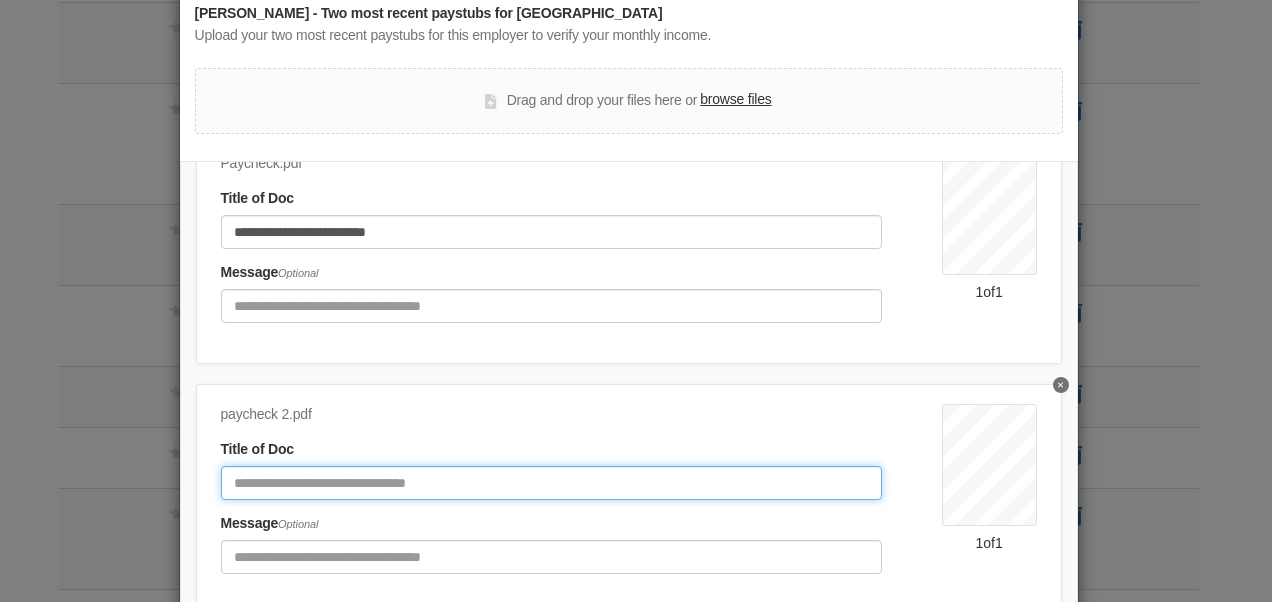 click 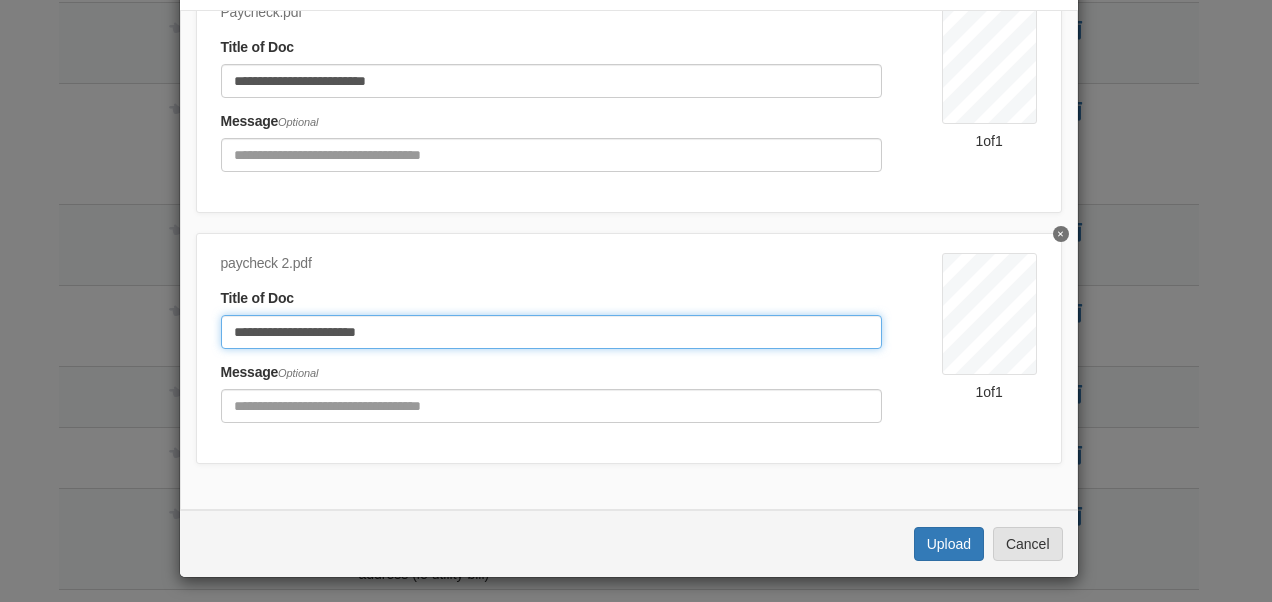 scroll, scrollTop: 255, scrollLeft: 0, axis: vertical 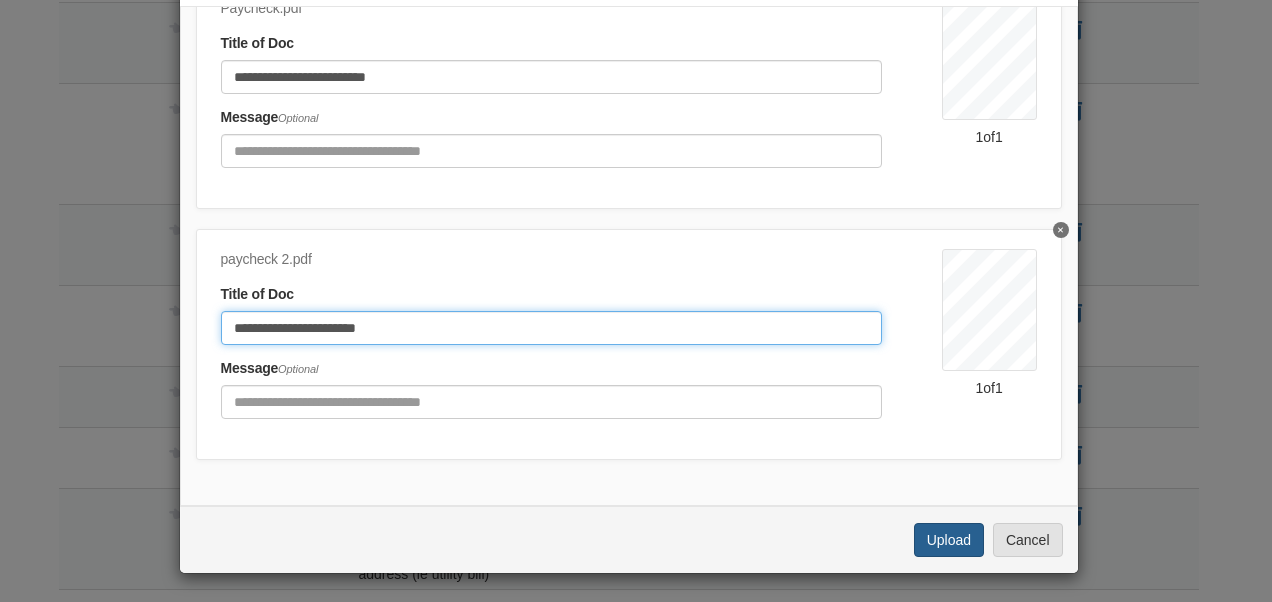 type on "**********" 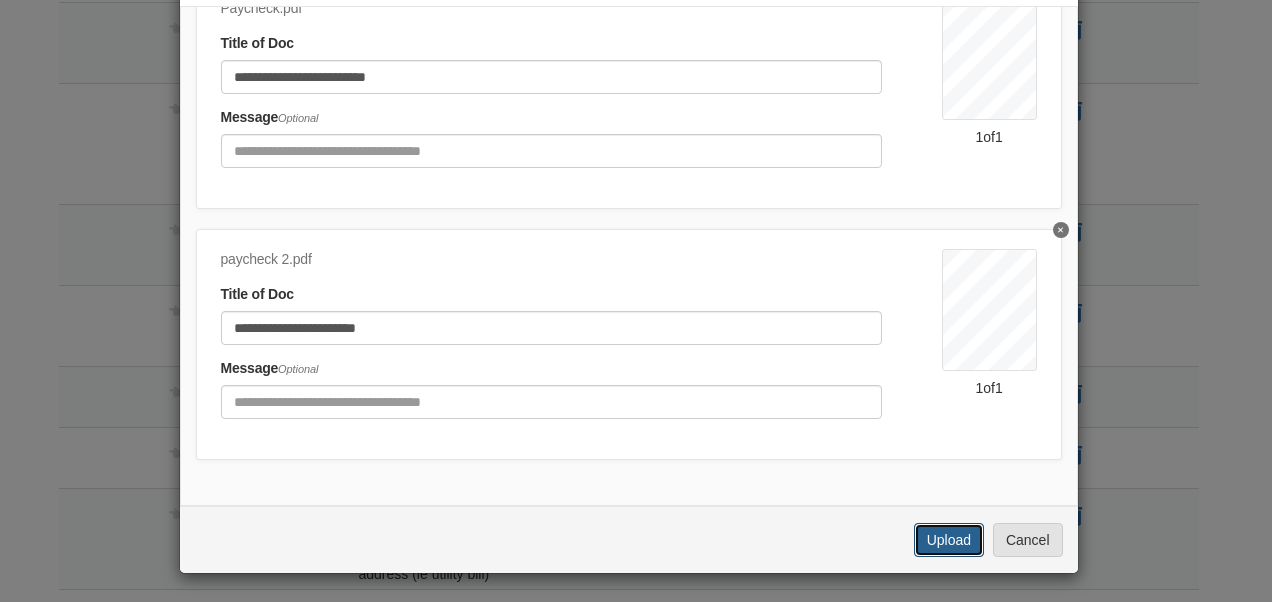 click on "Upload" at bounding box center [949, 540] 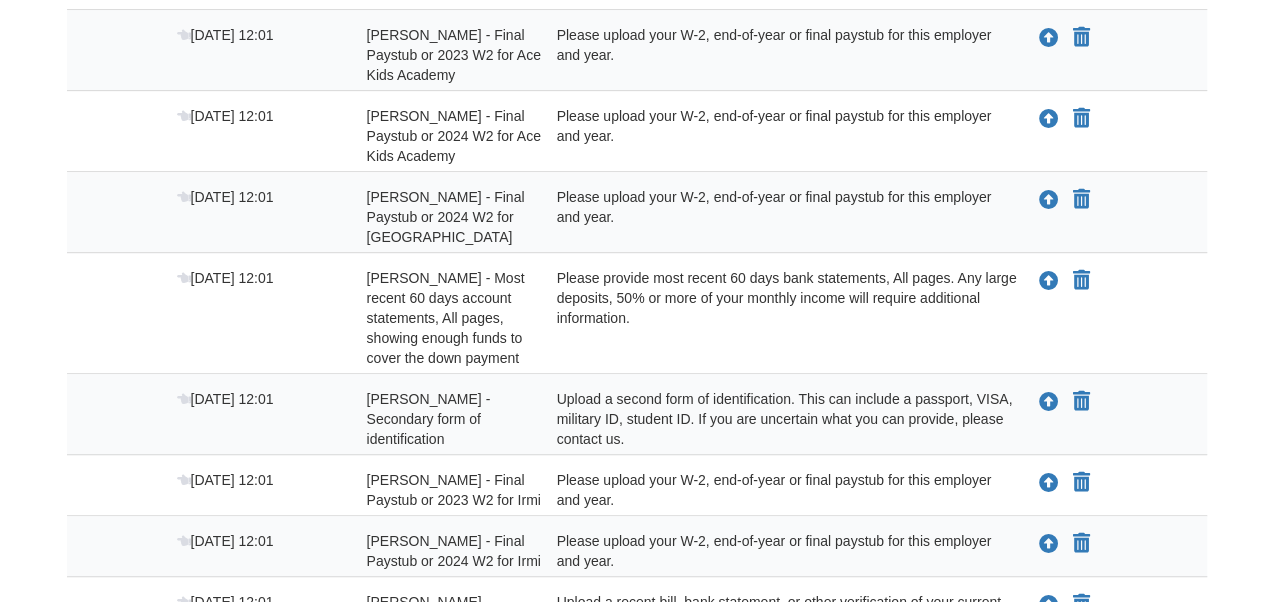 scroll, scrollTop: 400, scrollLeft: 0, axis: vertical 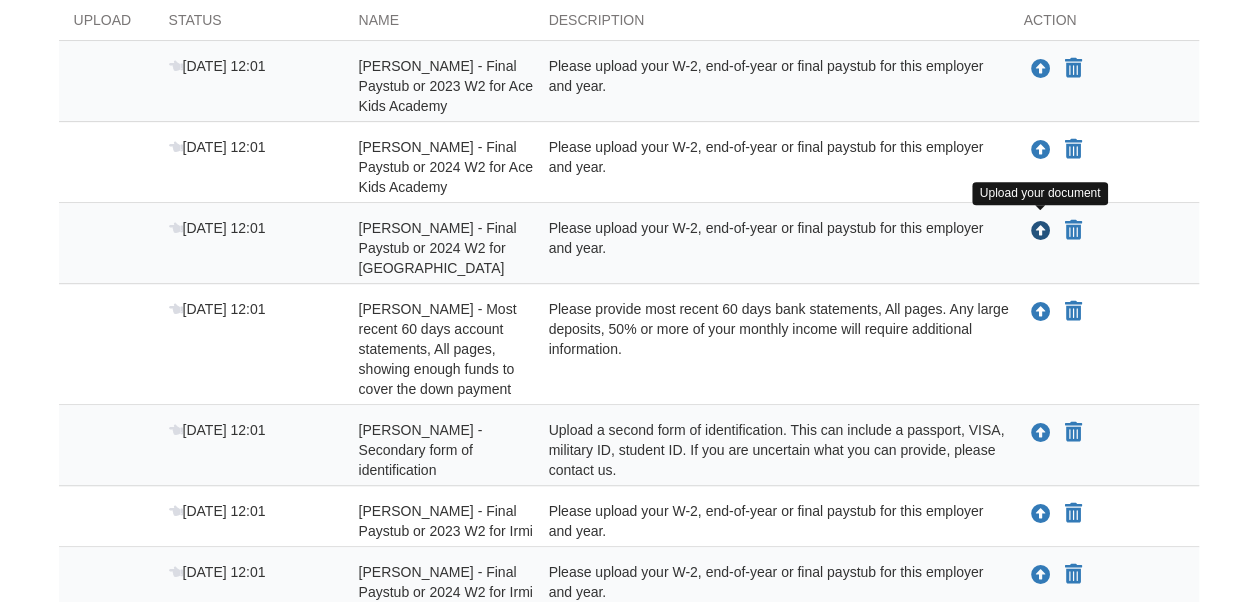 click at bounding box center (1041, 232) 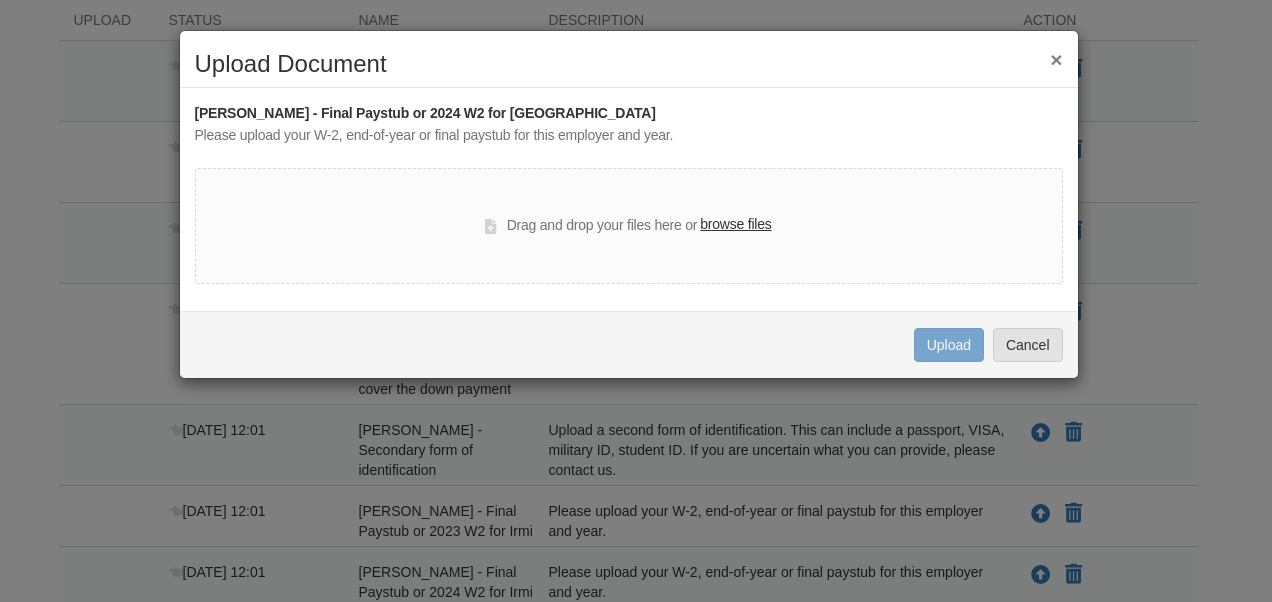 click on "browse files" at bounding box center [735, 225] 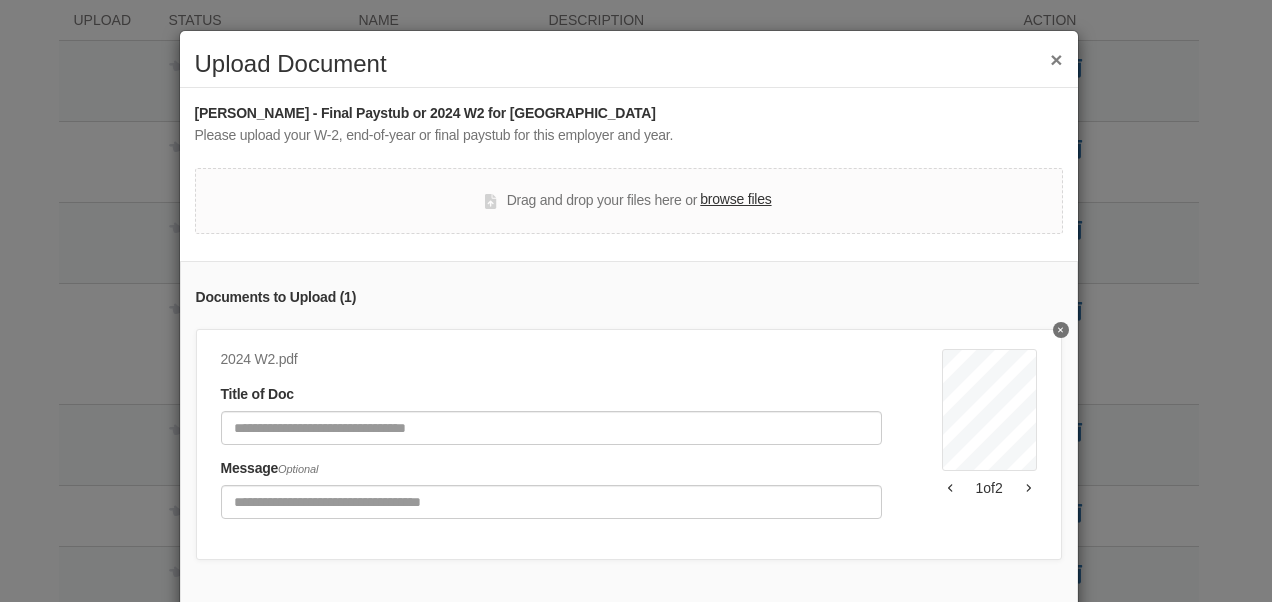 click at bounding box center [1028, 488] 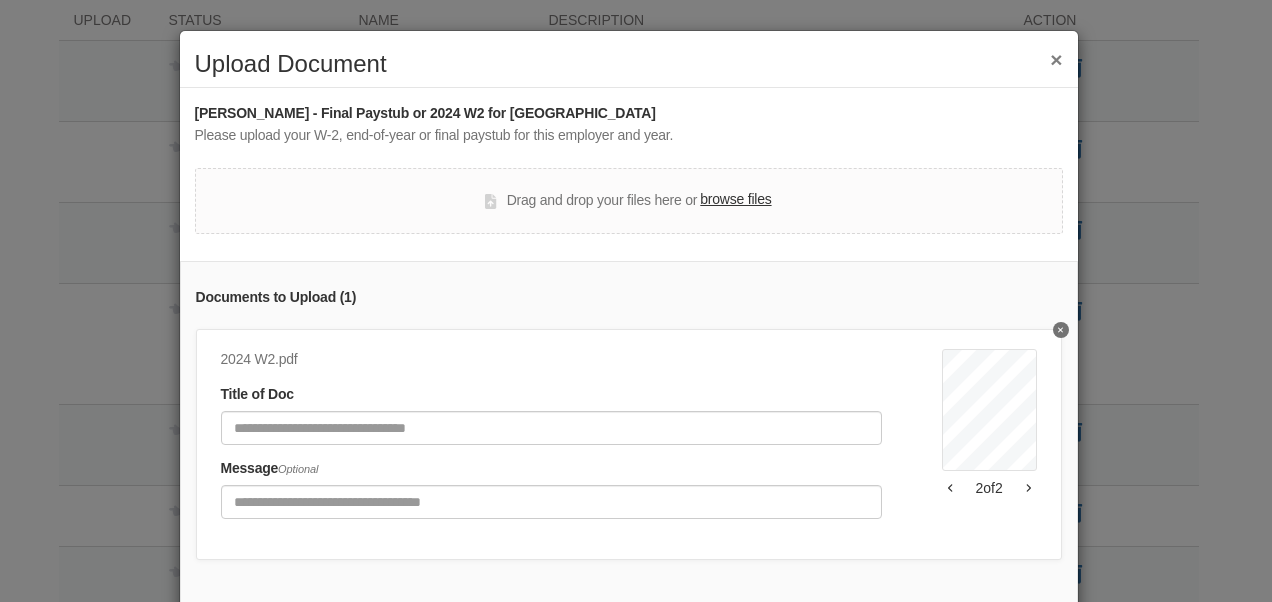 click at bounding box center [1061, 330] 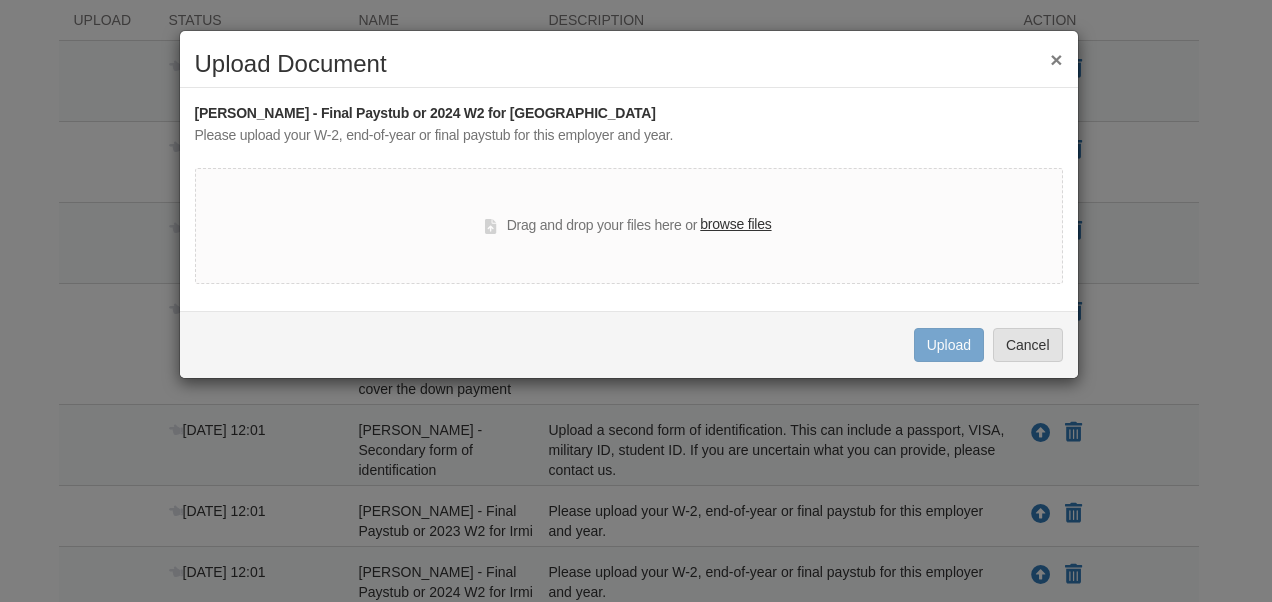 click on "browse files" at bounding box center [735, 225] 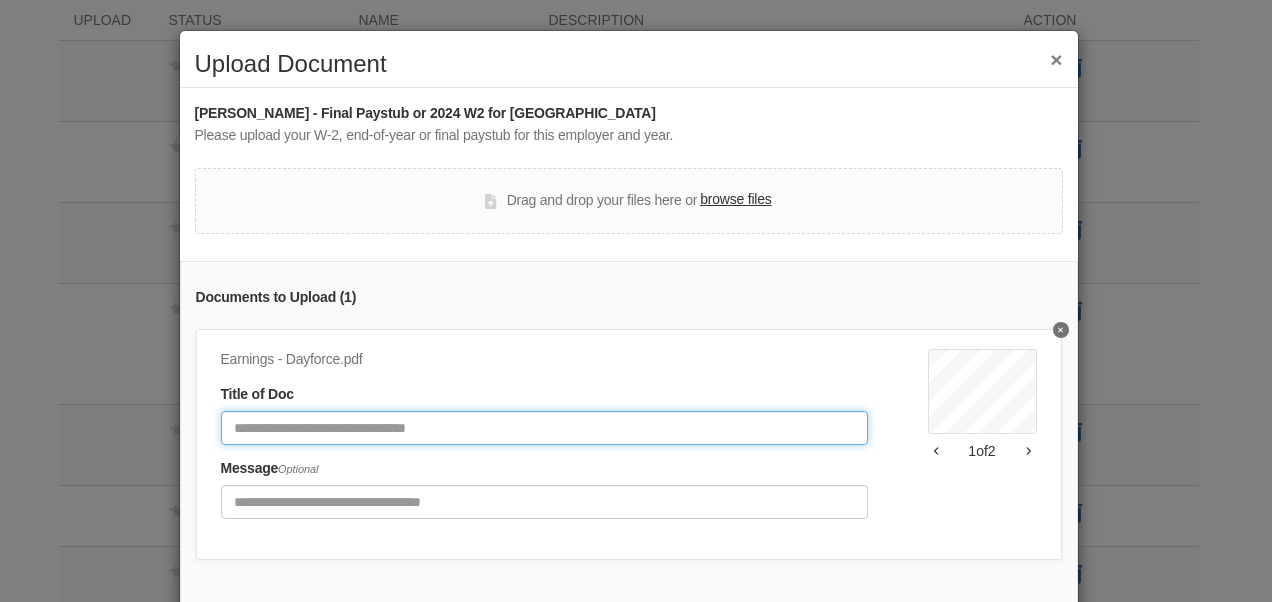 click 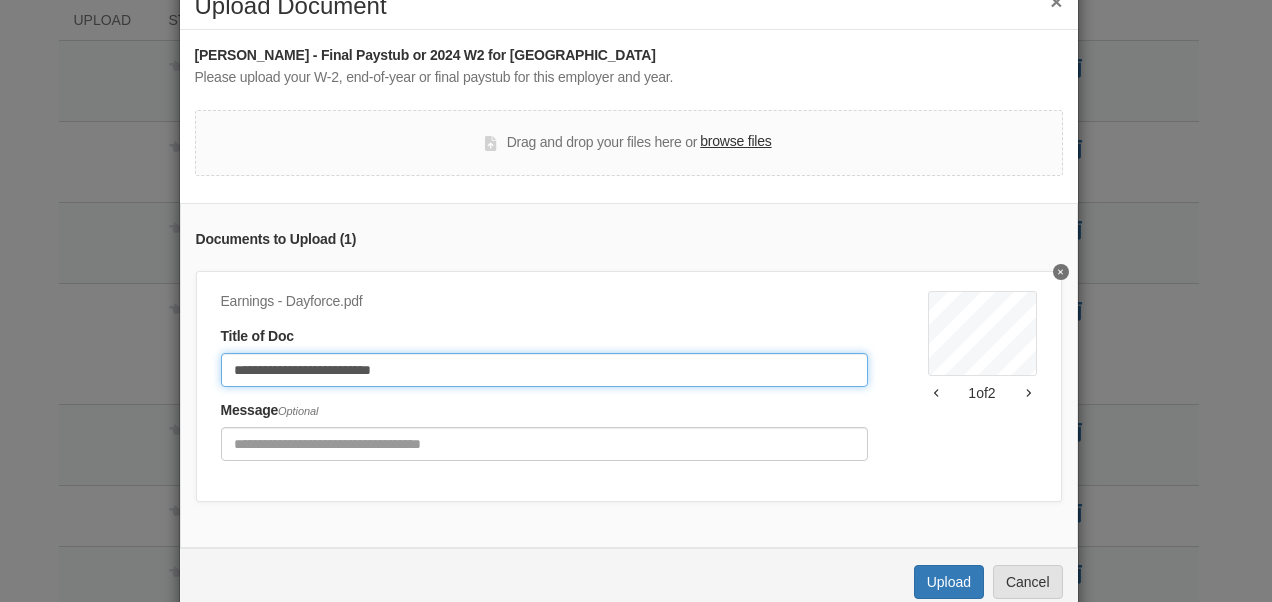 scroll, scrollTop: 100, scrollLeft: 0, axis: vertical 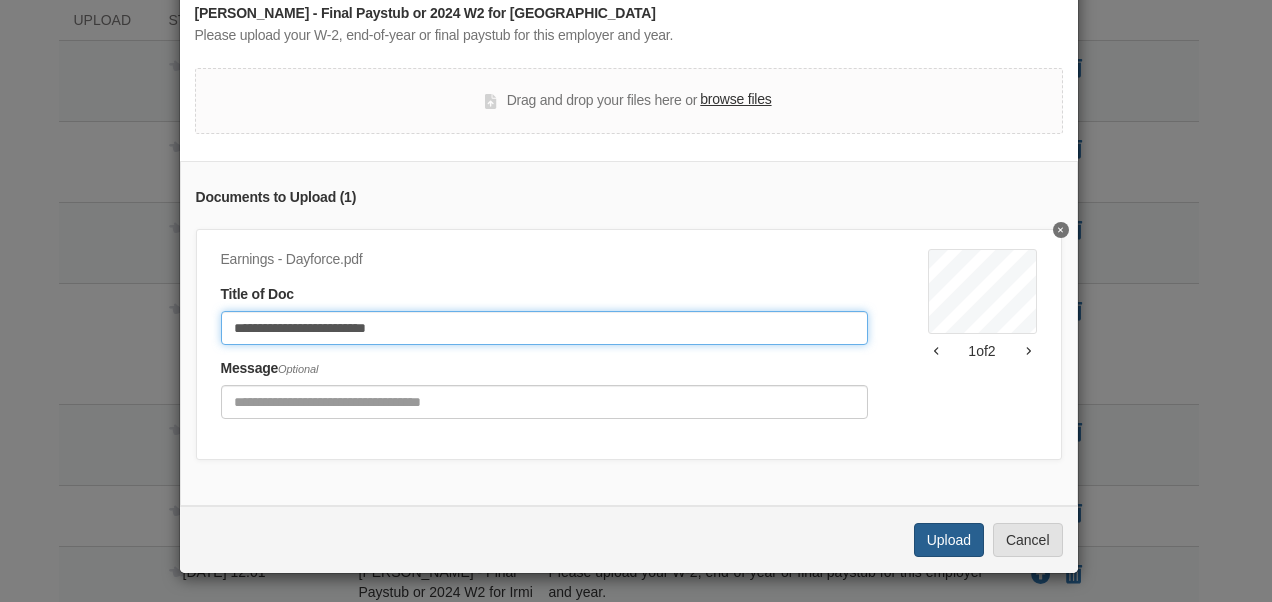 type on "**********" 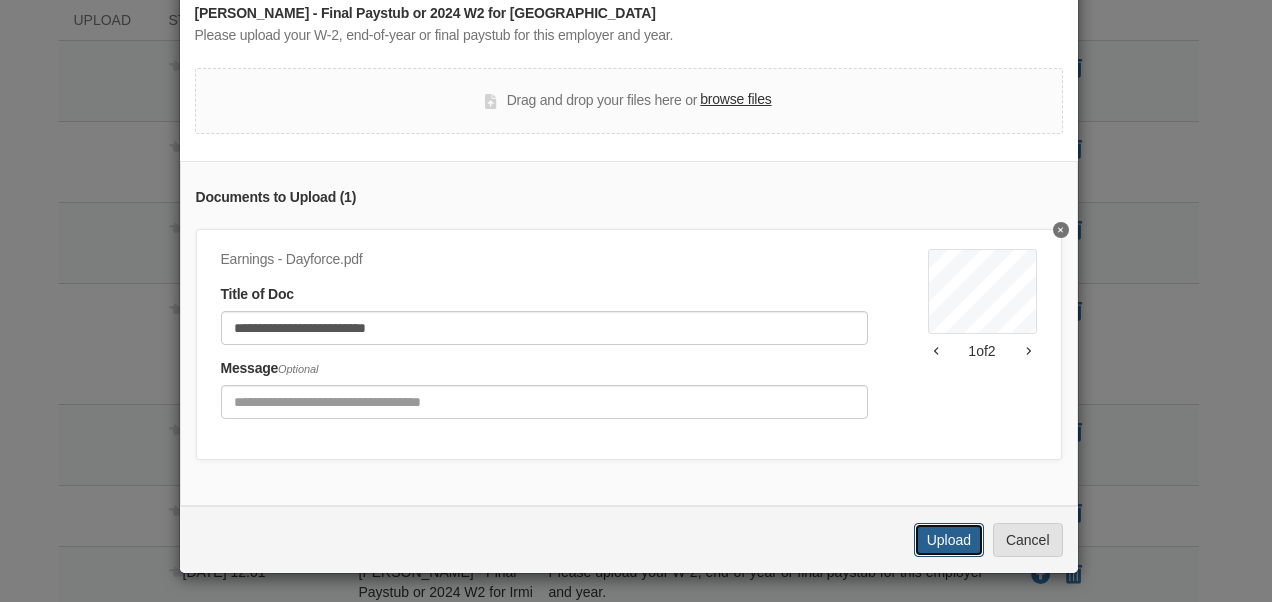 click on "Upload" at bounding box center (949, 540) 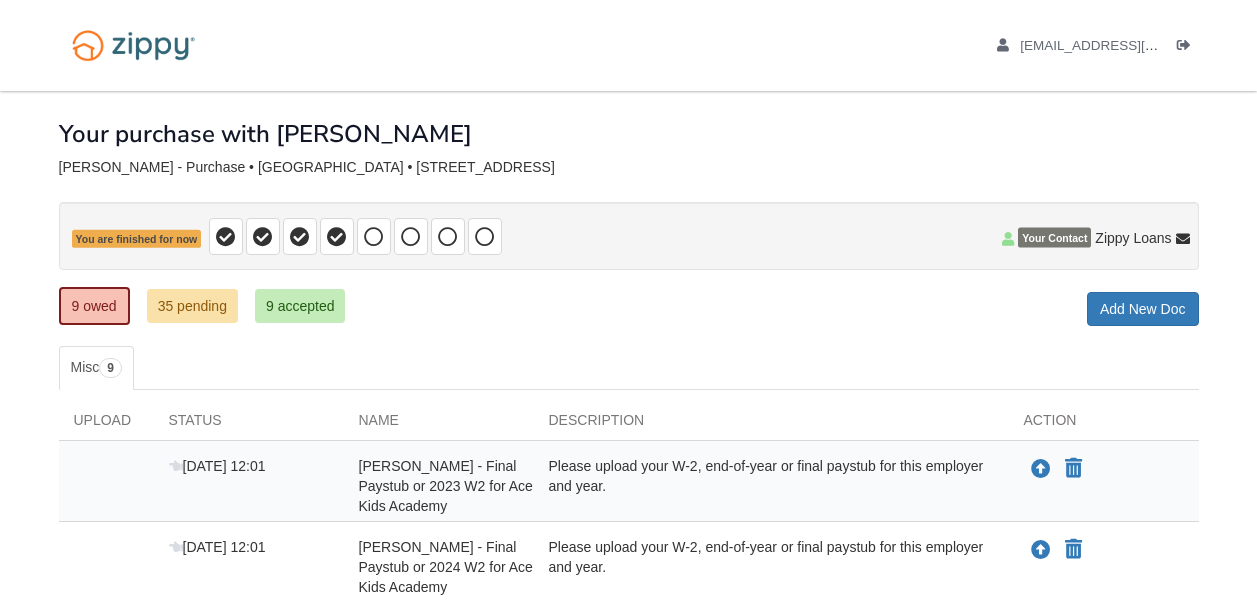 scroll, scrollTop: 400, scrollLeft: 0, axis: vertical 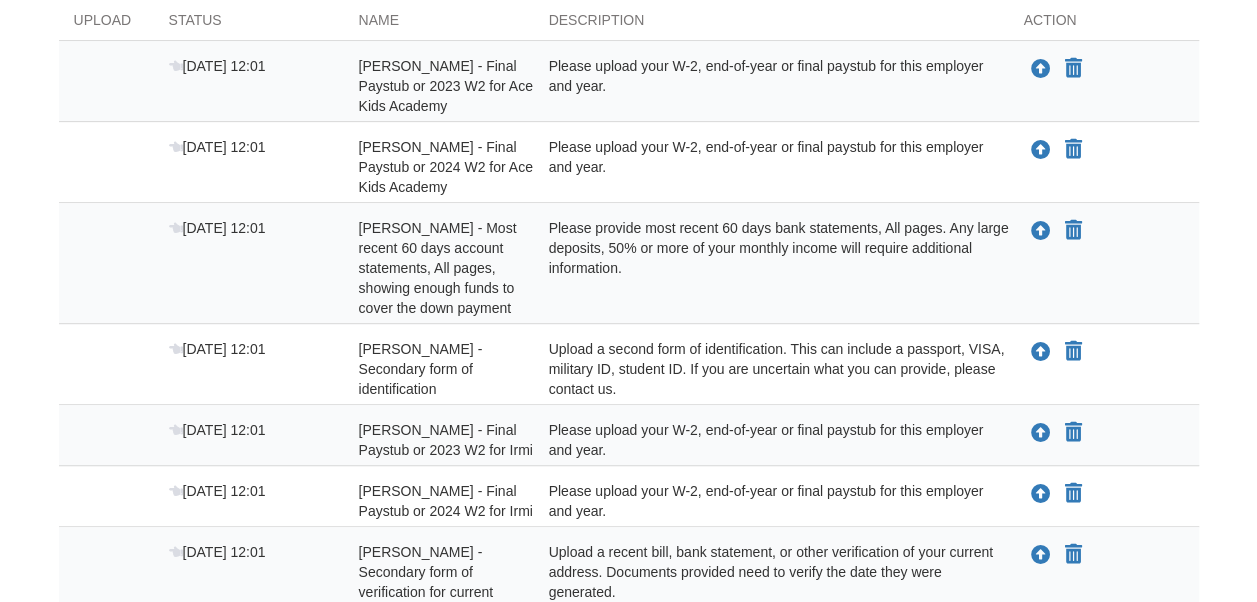 drag, startPoint x: 0, startPoint y: 0, endPoint x: 1127, endPoint y: 346, distance: 1178.9169 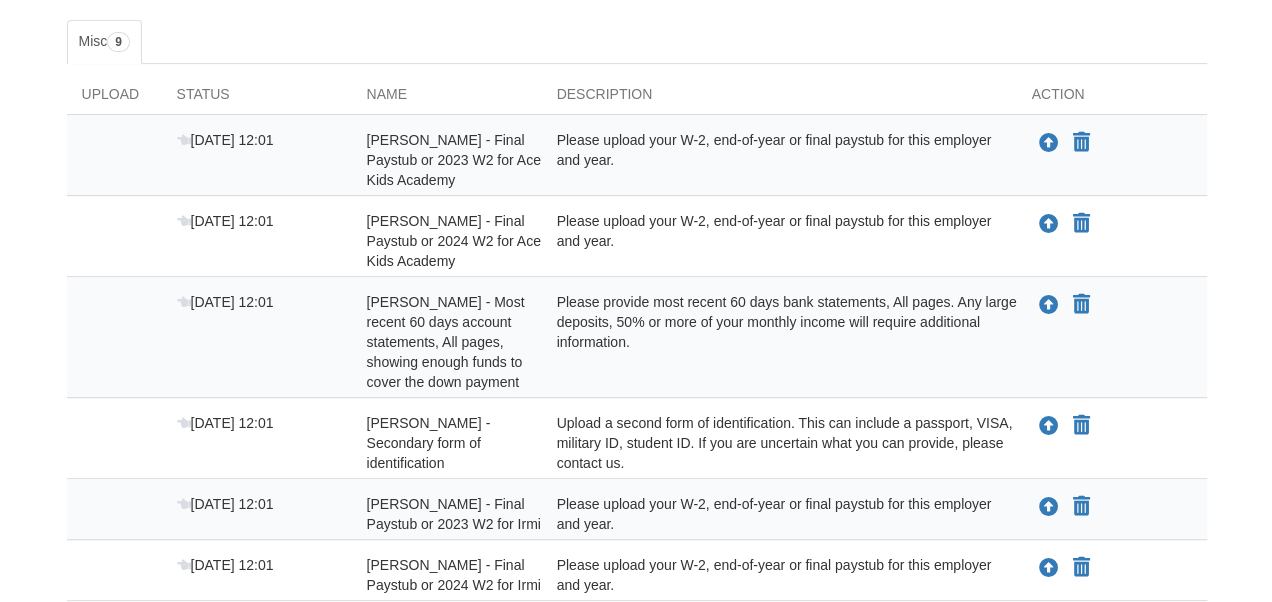 scroll, scrollTop: 300, scrollLeft: 0, axis: vertical 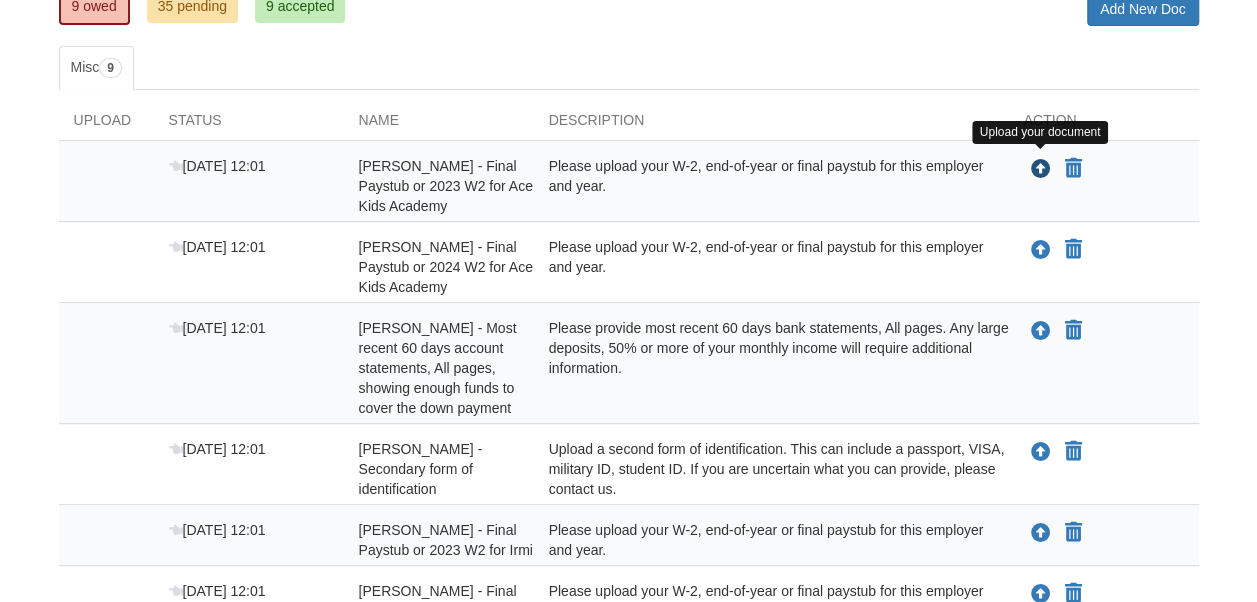 click at bounding box center [1041, 170] 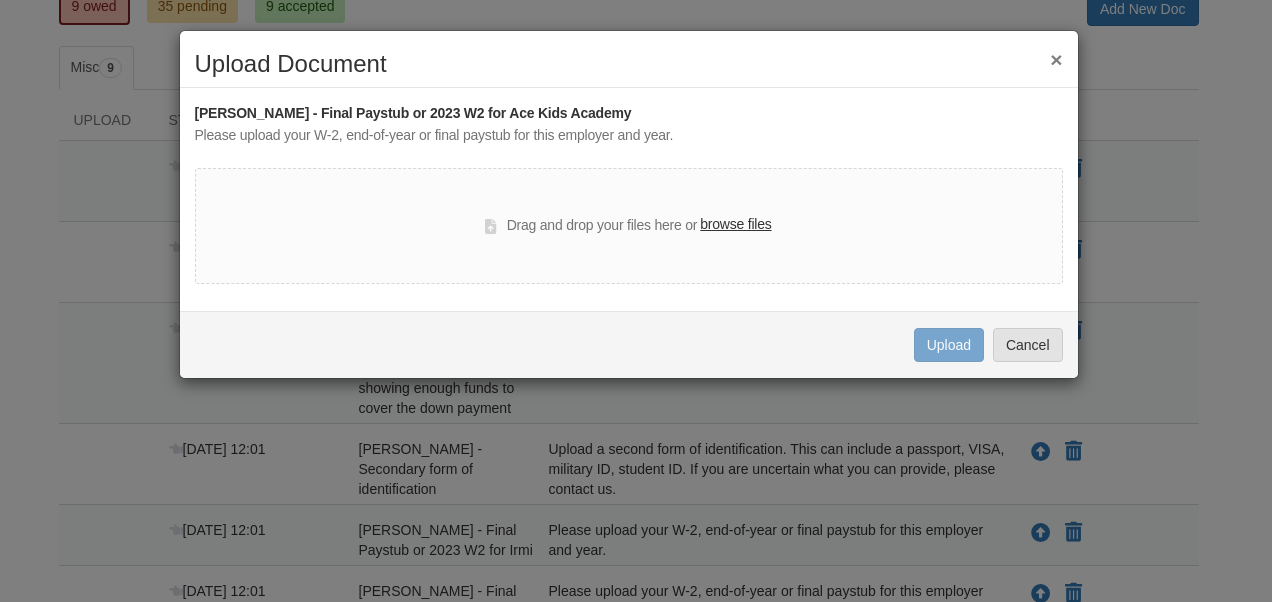 click on "browse files" at bounding box center (735, 225) 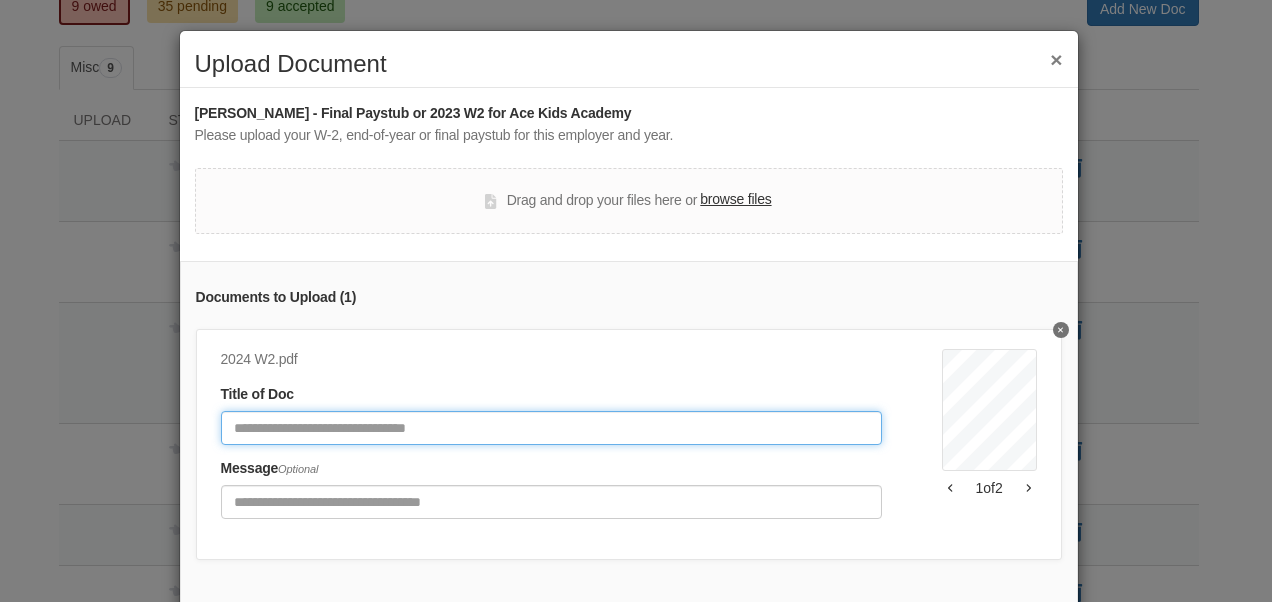 click 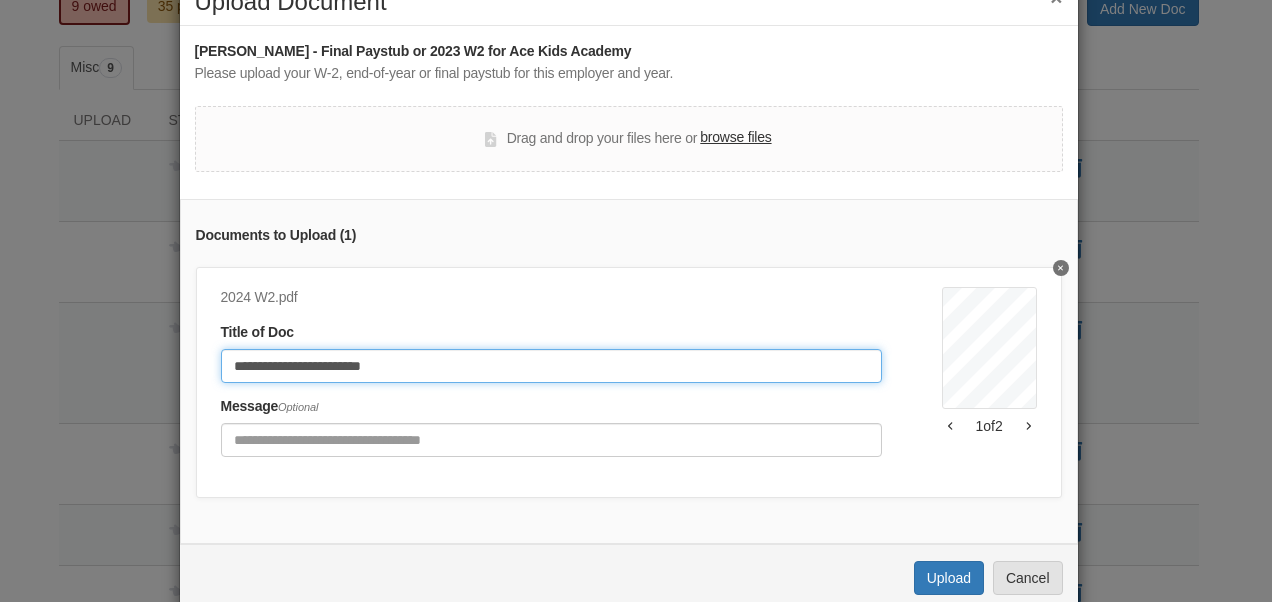 scroll, scrollTop: 114, scrollLeft: 0, axis: vertical 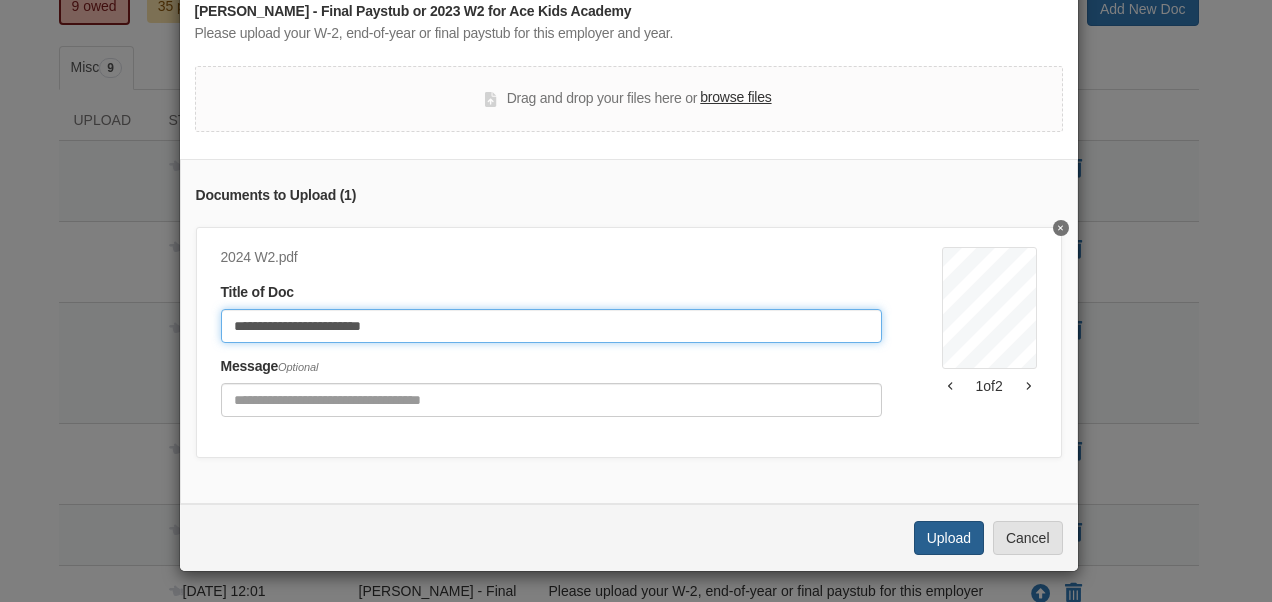 type on "**********" 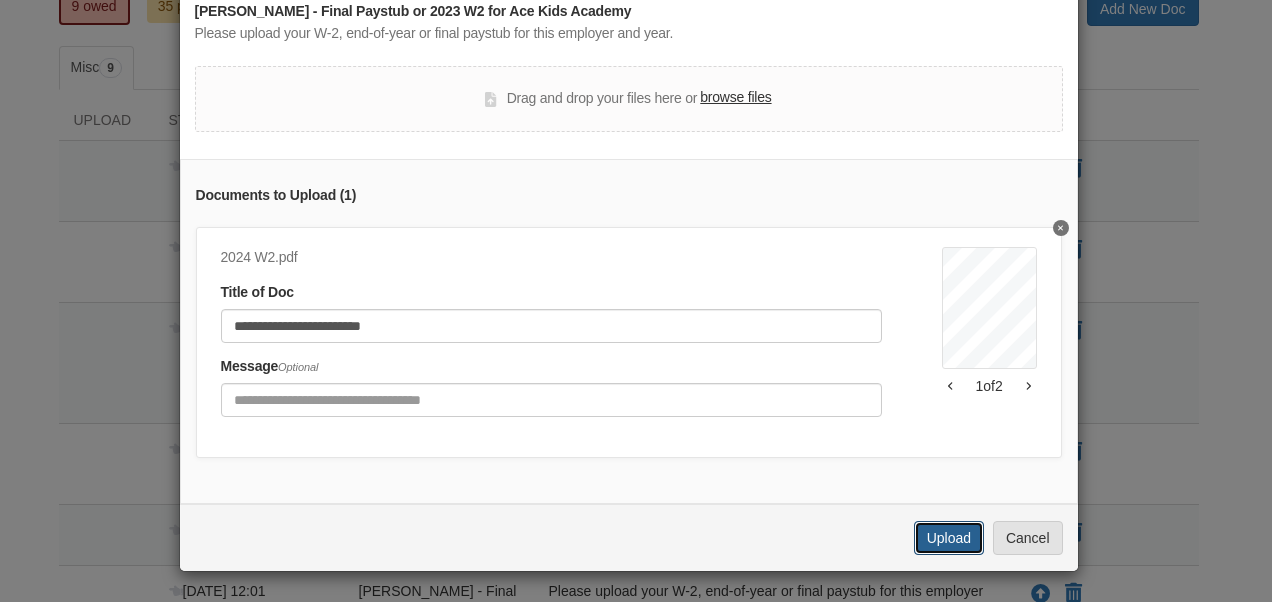 click on "Upload" at bounding box center [949, 538] 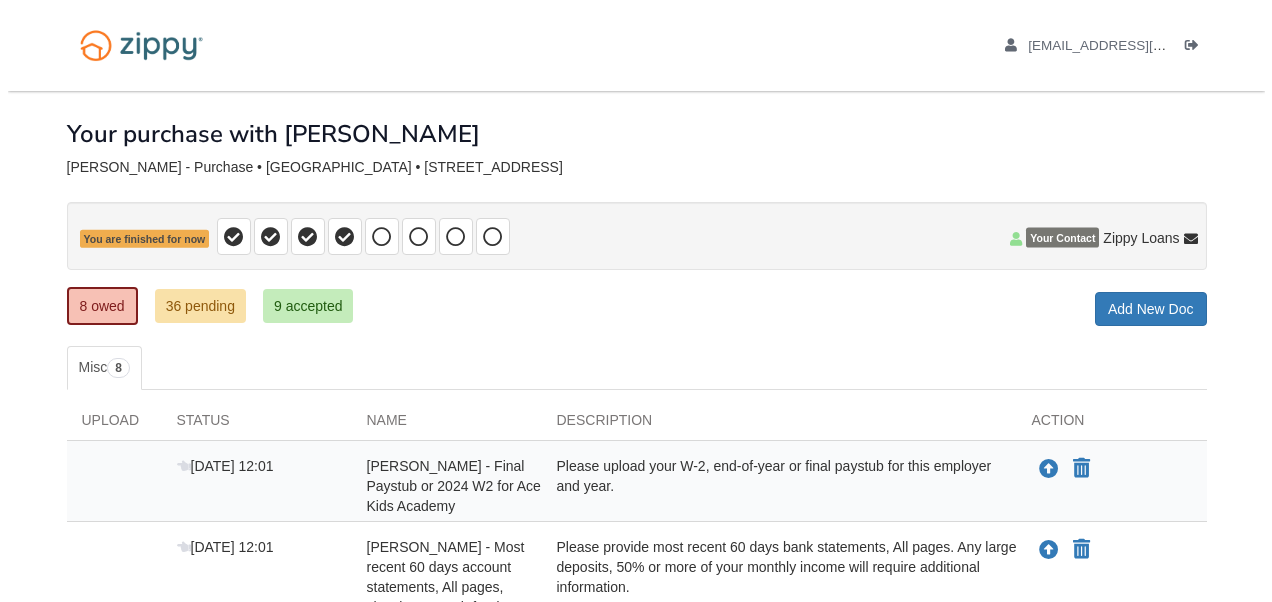 scroll, scrollTop: 289, scrollLeft: 0, axis: vertical 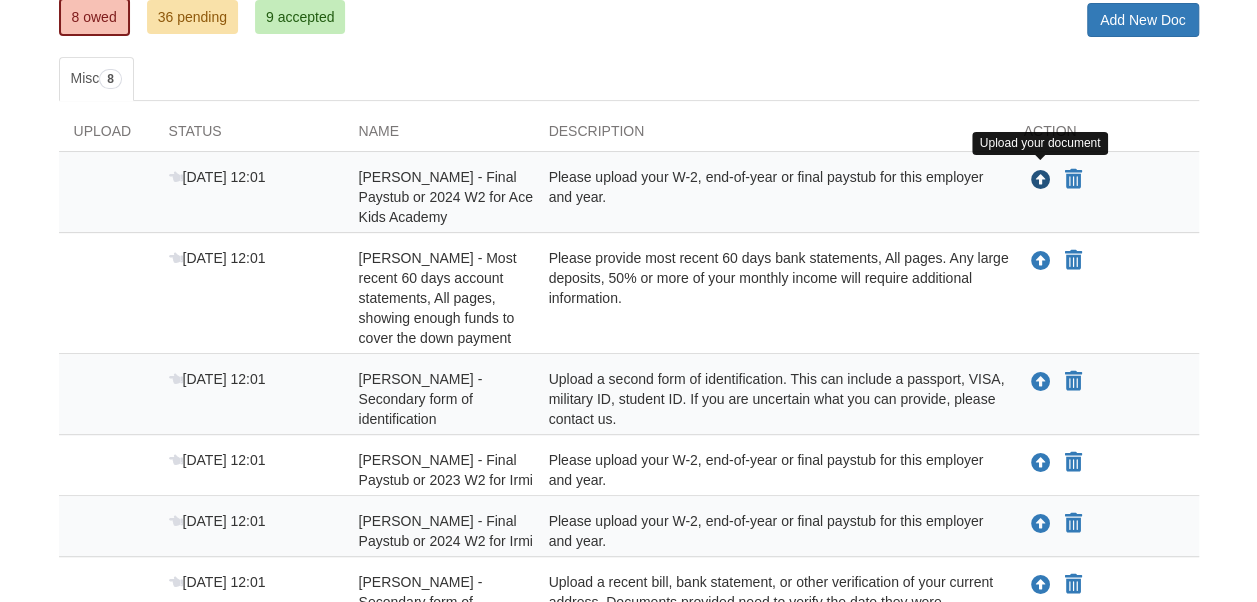 click at bounding box center [1041, 181] 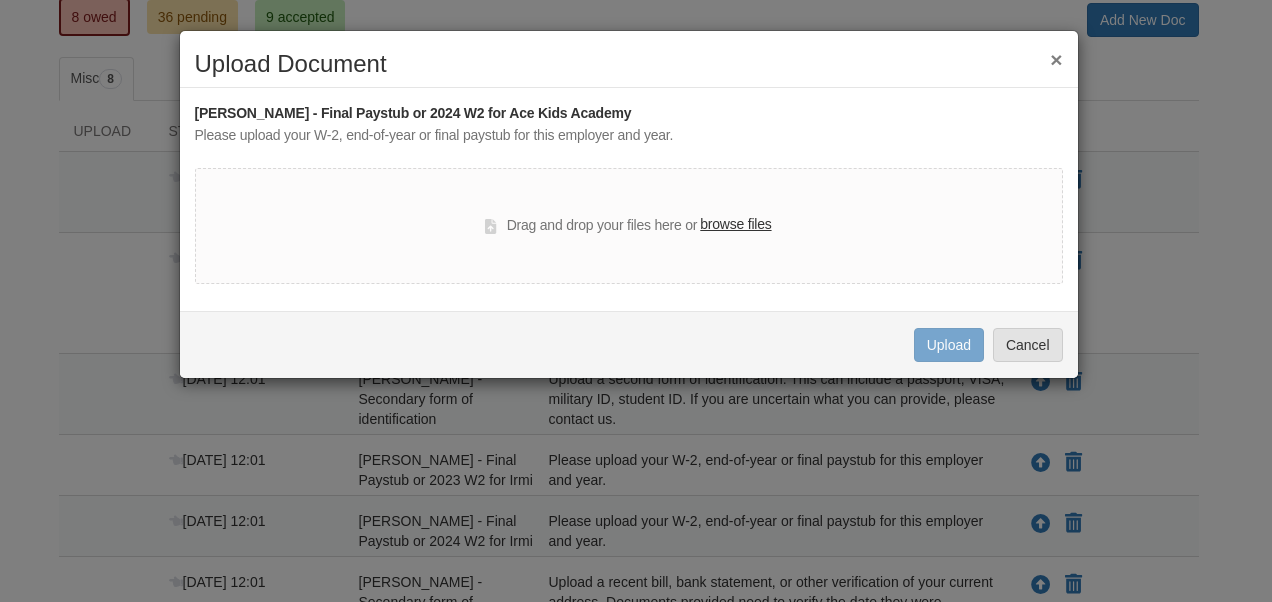 click on "browse files" at bounding box center [735, 225] 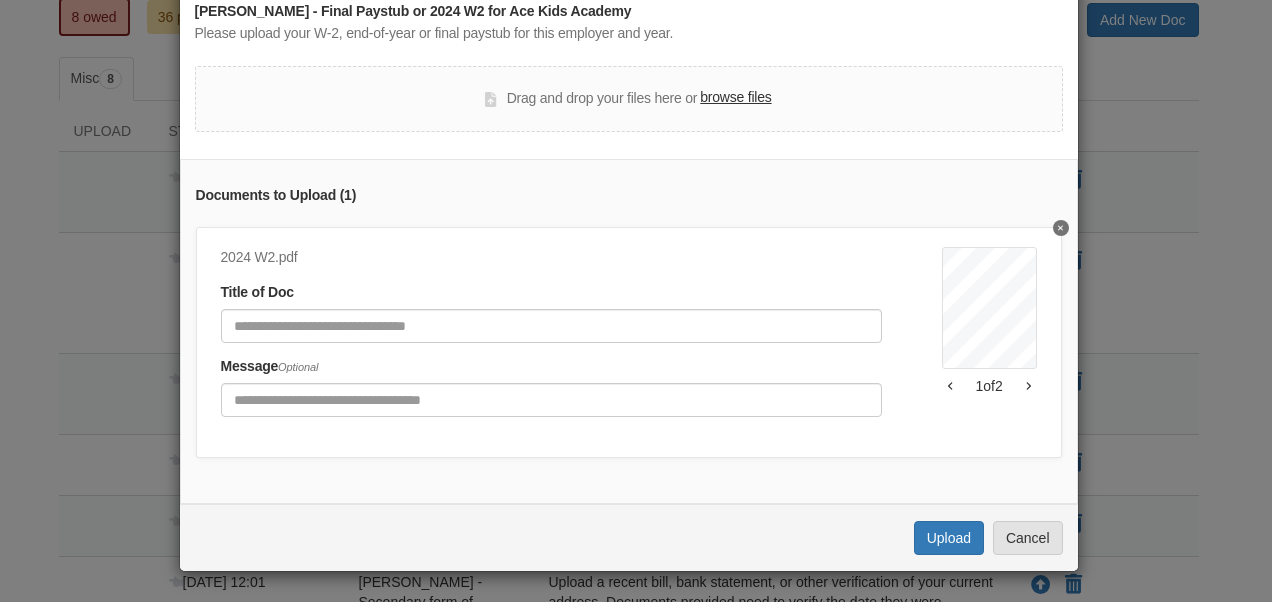 scroll, scrollTop: 114, scrollLeft: 0, axis: vertical 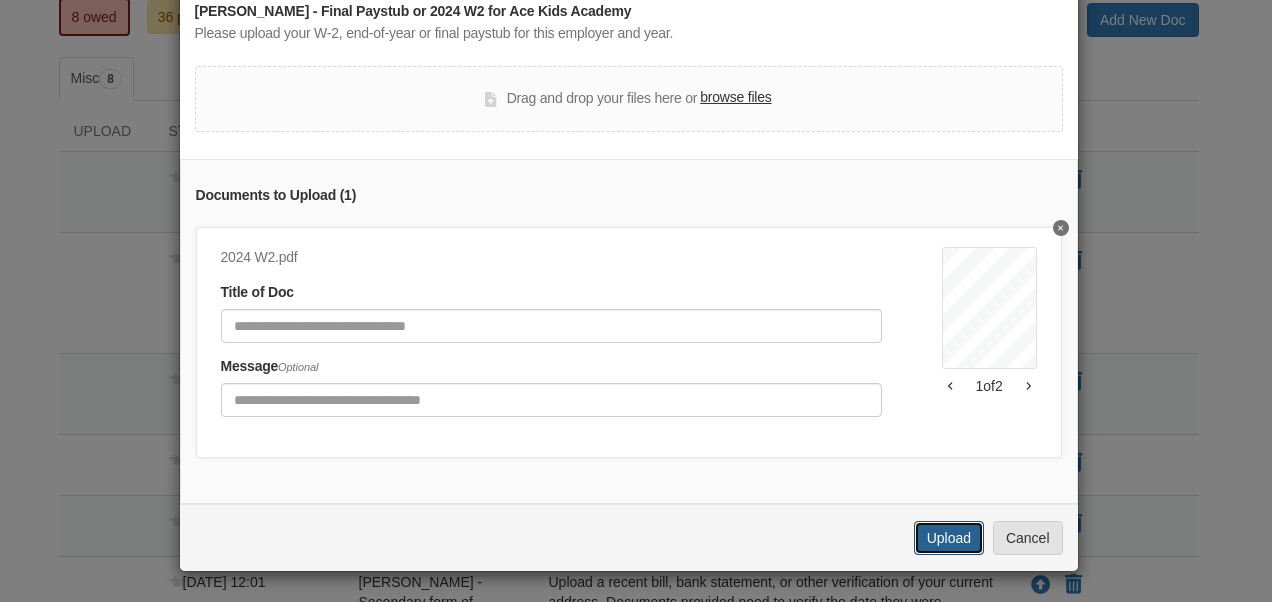 click on "Upload" at bounding box center (949, 538) 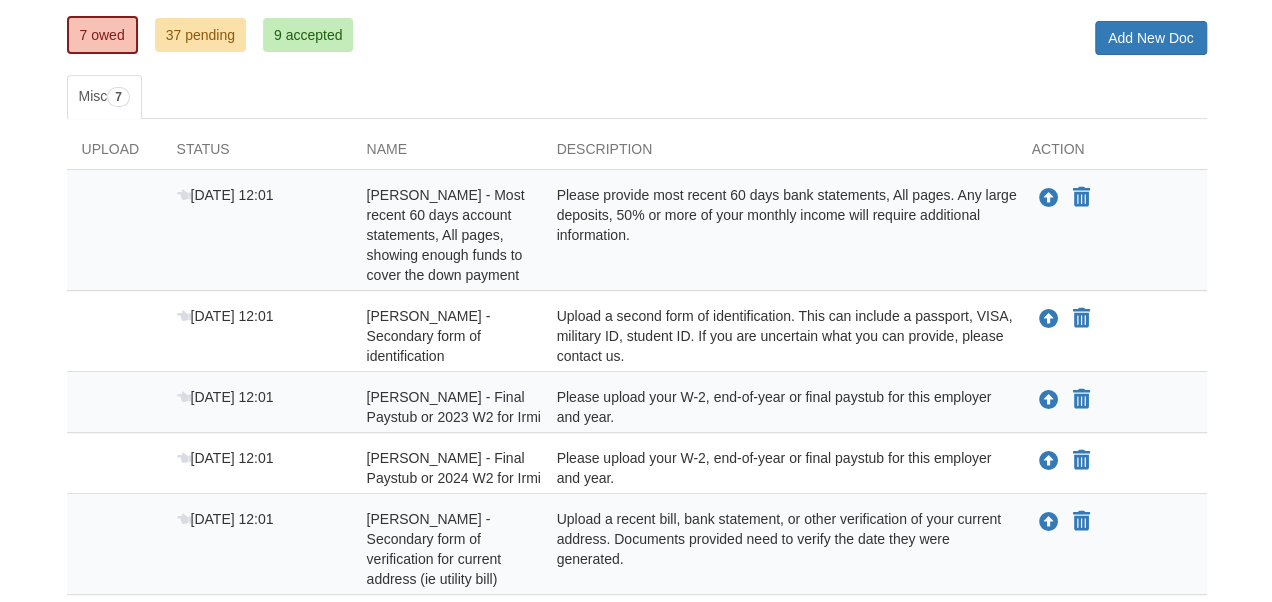 scroll, scrollTop: 200, scrollLeft: 0, axis: vertical 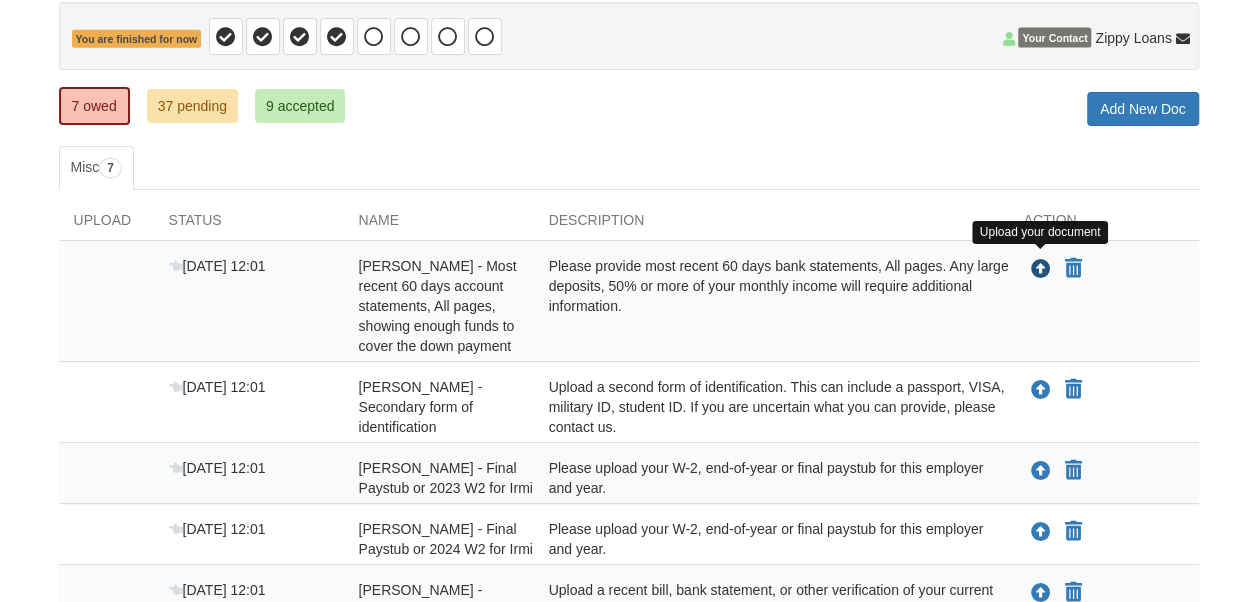 click on "Upload your document" at bounding box center [1041, 269] 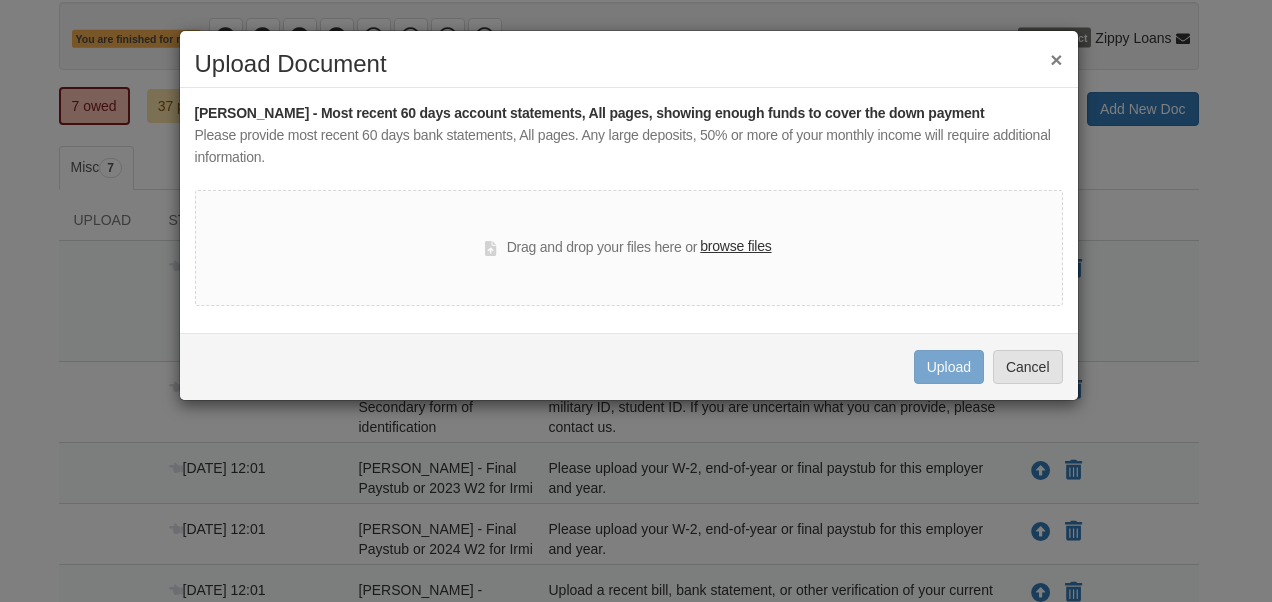click on "browse files" at bounding box center [735, 247] 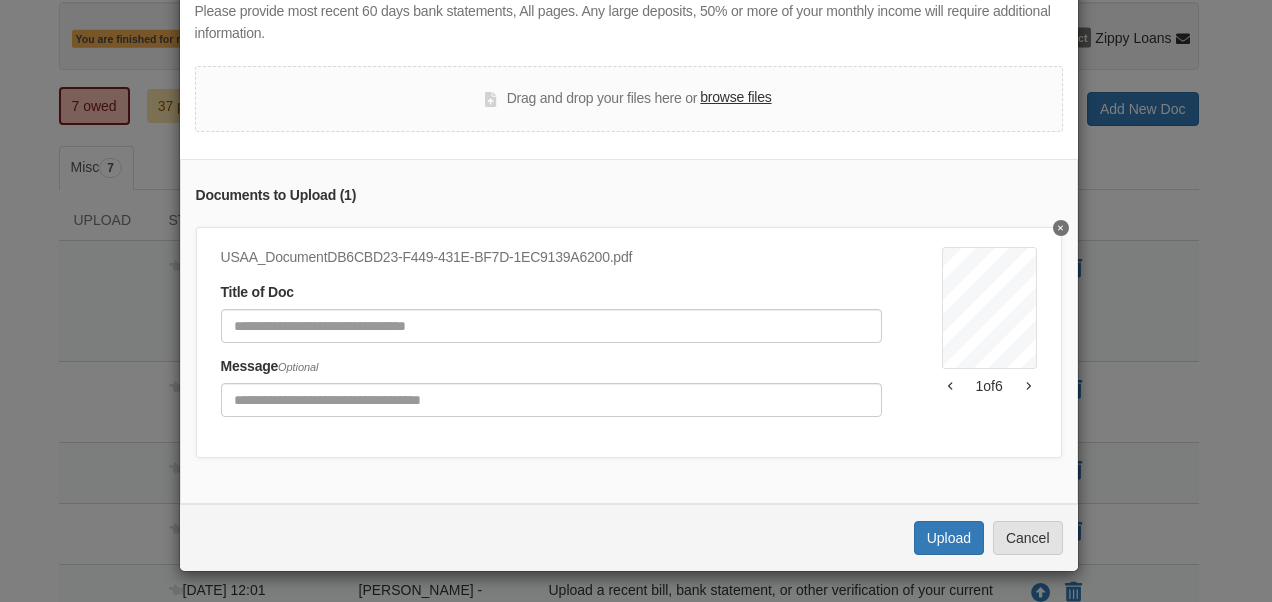 scroll, scrollTop: 136, scrollLeft: 0, axis: vertical 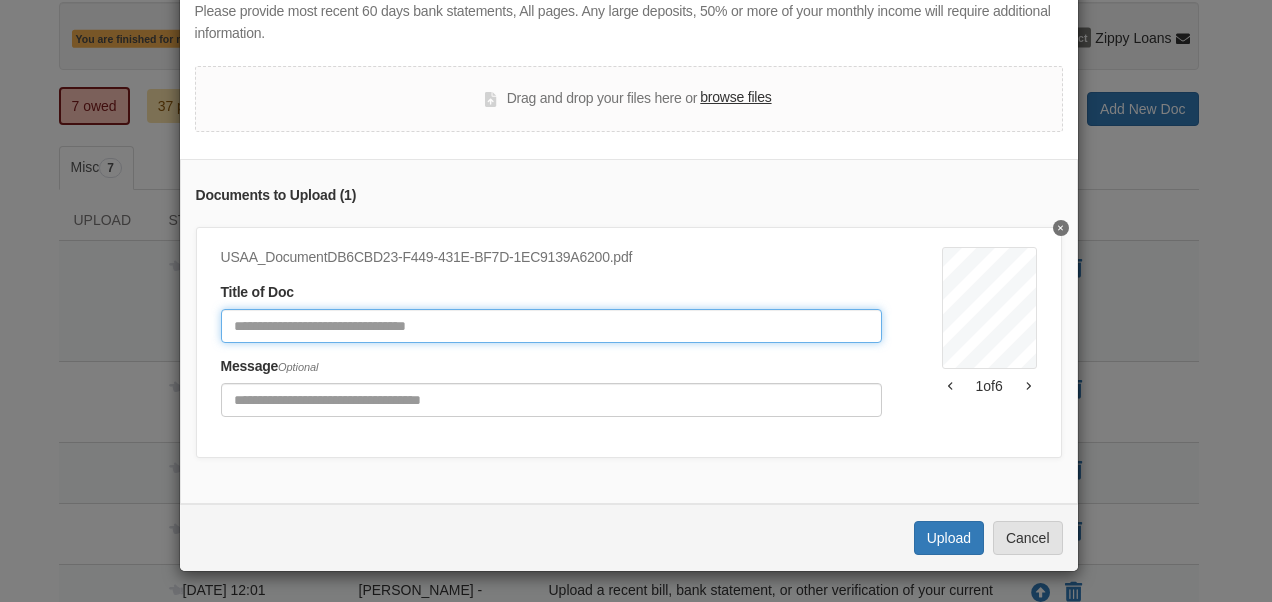 click 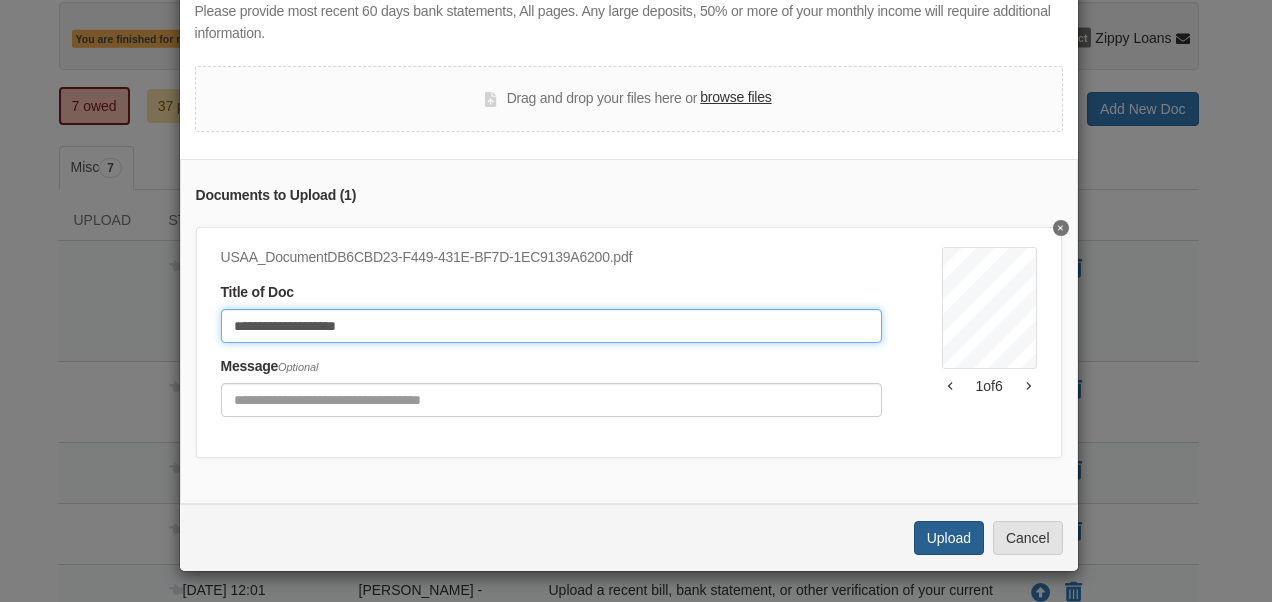 type on "**********" 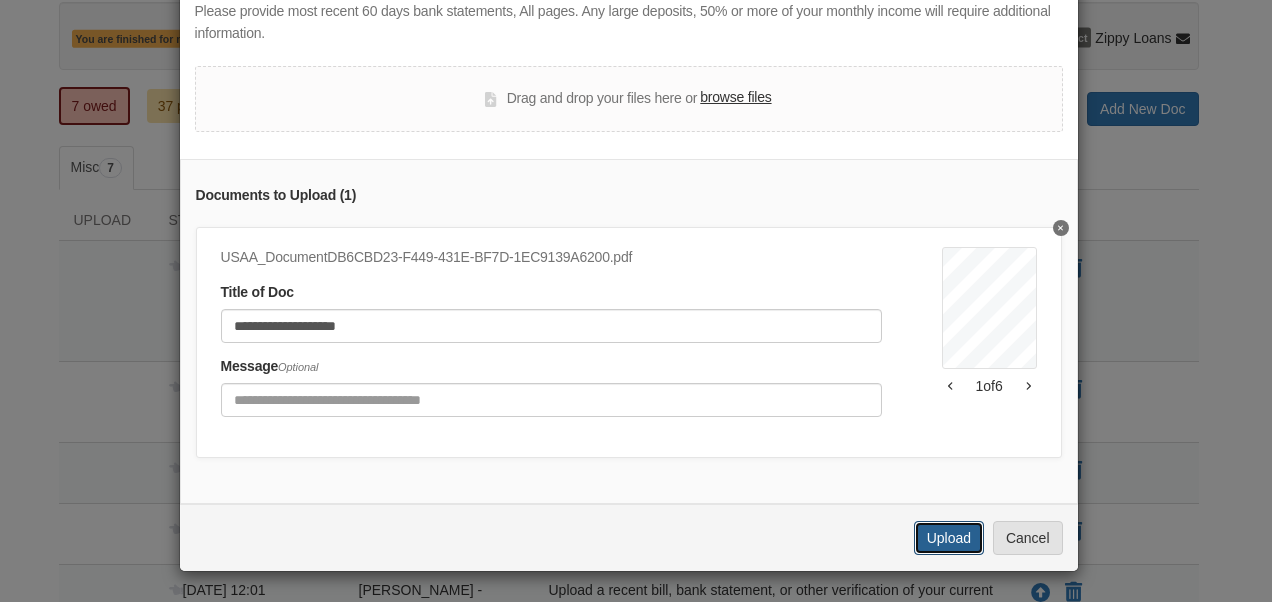 click on "Upload" at bounding box center (949, 538) 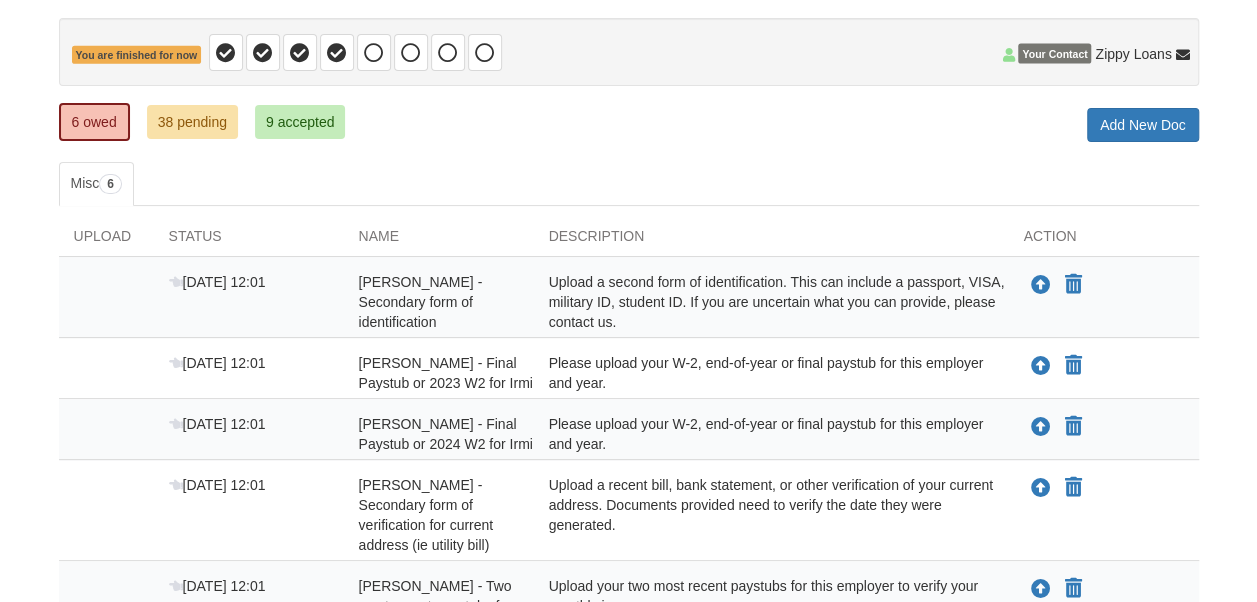 scroll, scrollTop: 200, scrollLeft: 0, axis: vertical 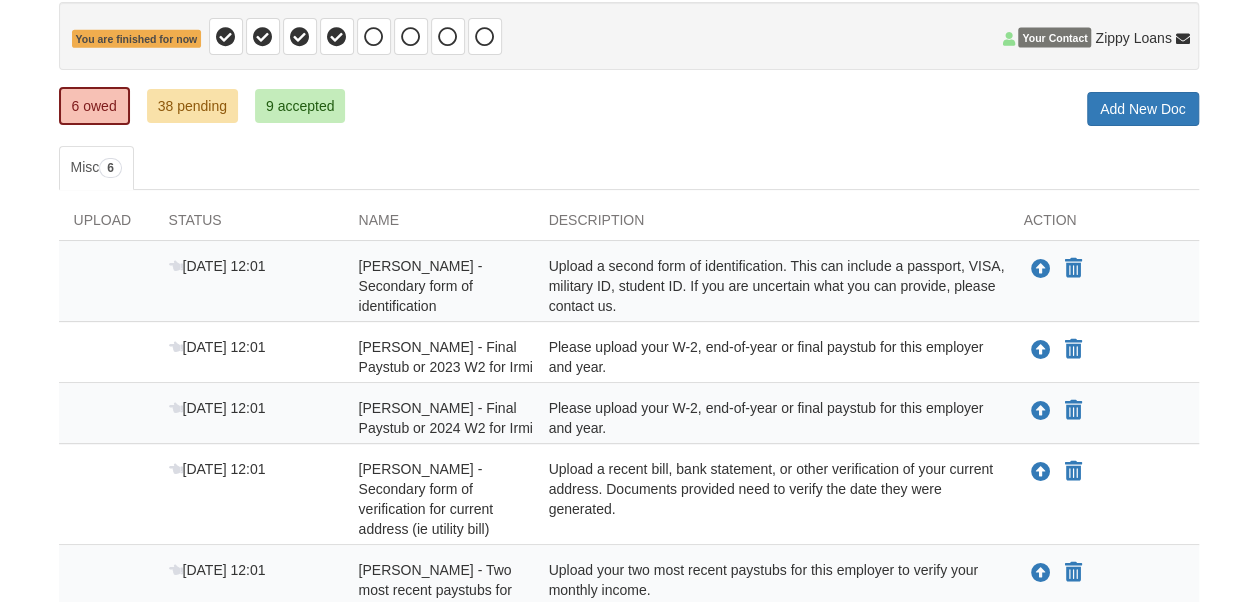 click on "Upload a second form of identification.  This can include a passport, VISA, military ID, student ID.  If you are uncertain what you can provide, please contact us." at bounding box center (771, 286) 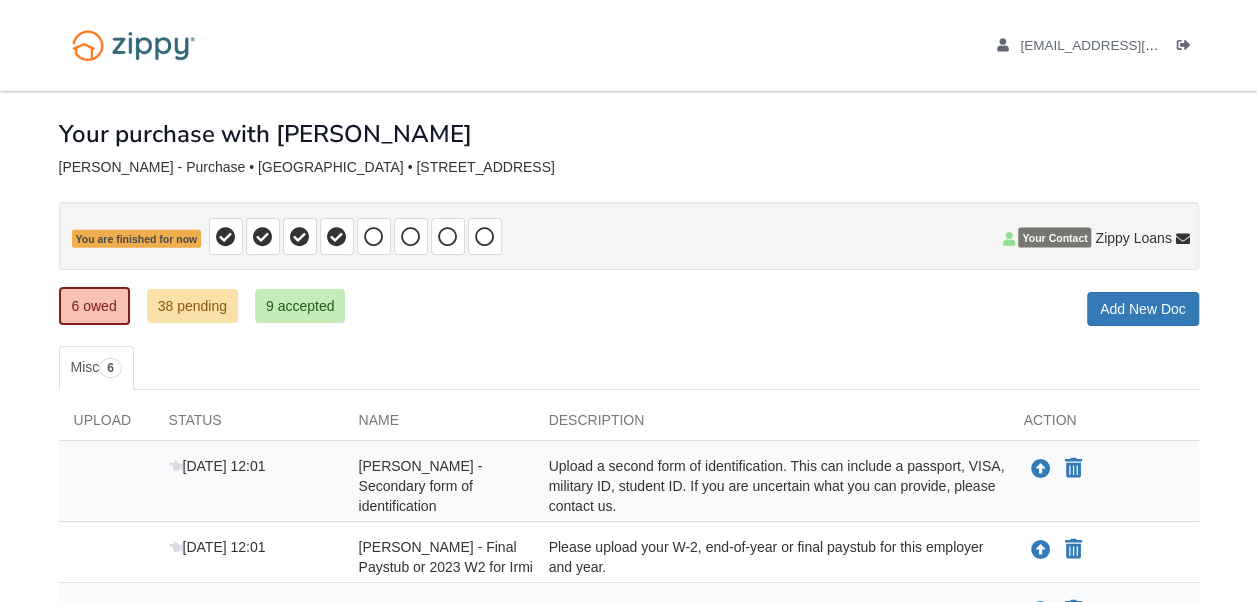 scroll, scrollTop: 200, scrollLeft: 0, axis: vertical 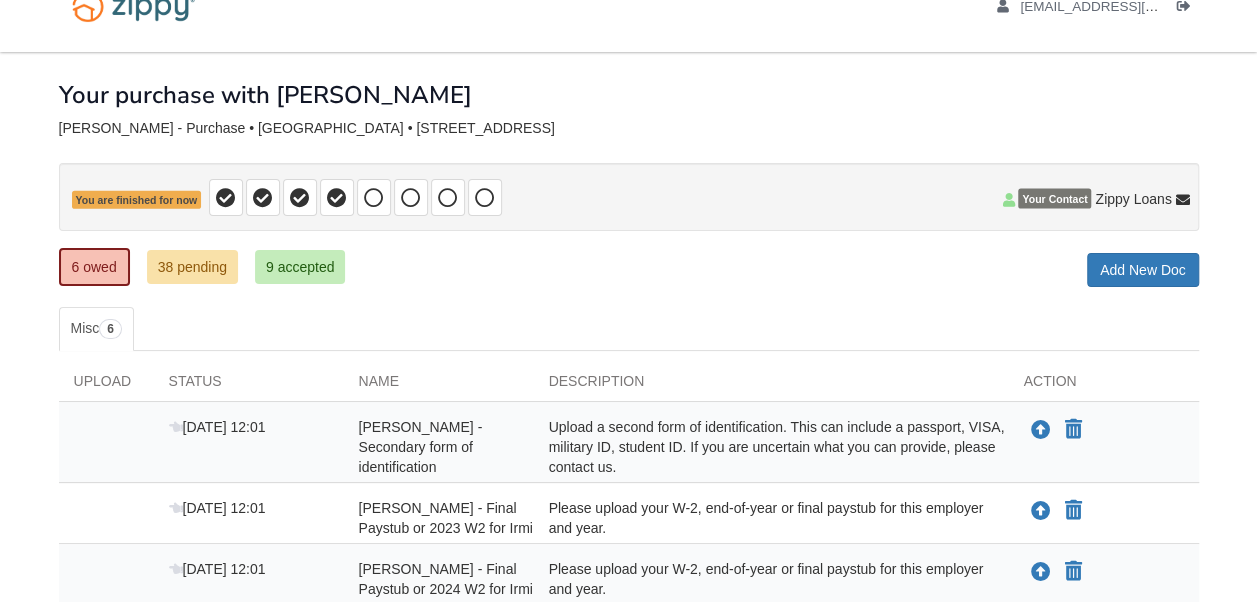 click on "Misc
6" at bounding box center (629, 329) 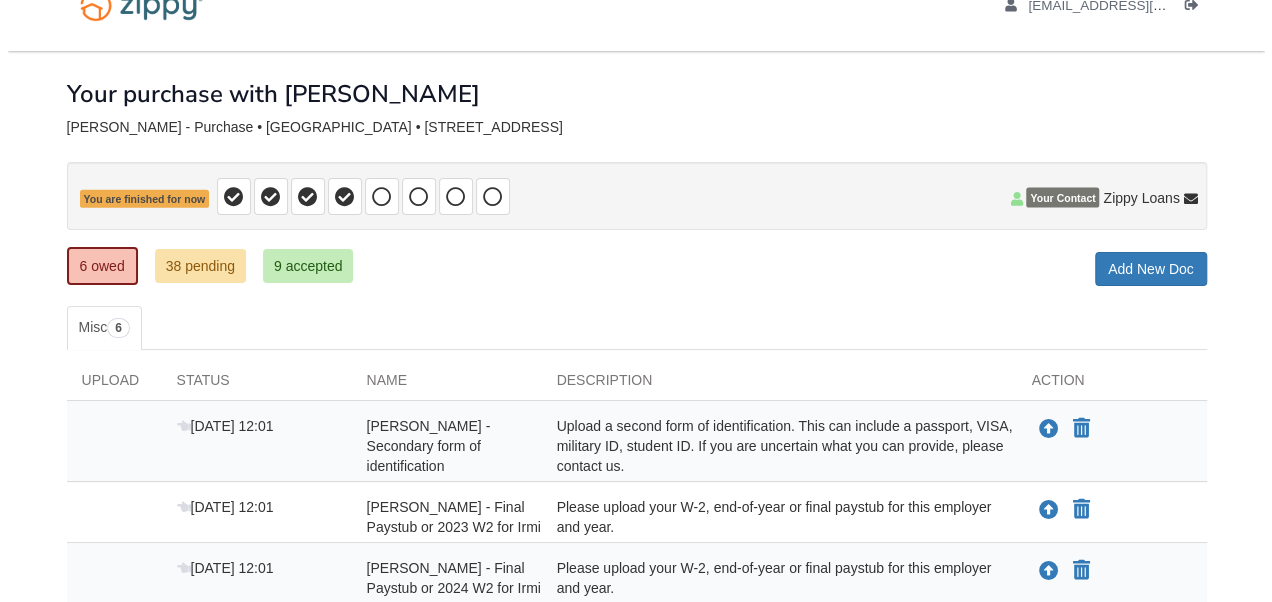 scroll, scrollTop: 39, scrollLeft: 0, axis: vertical 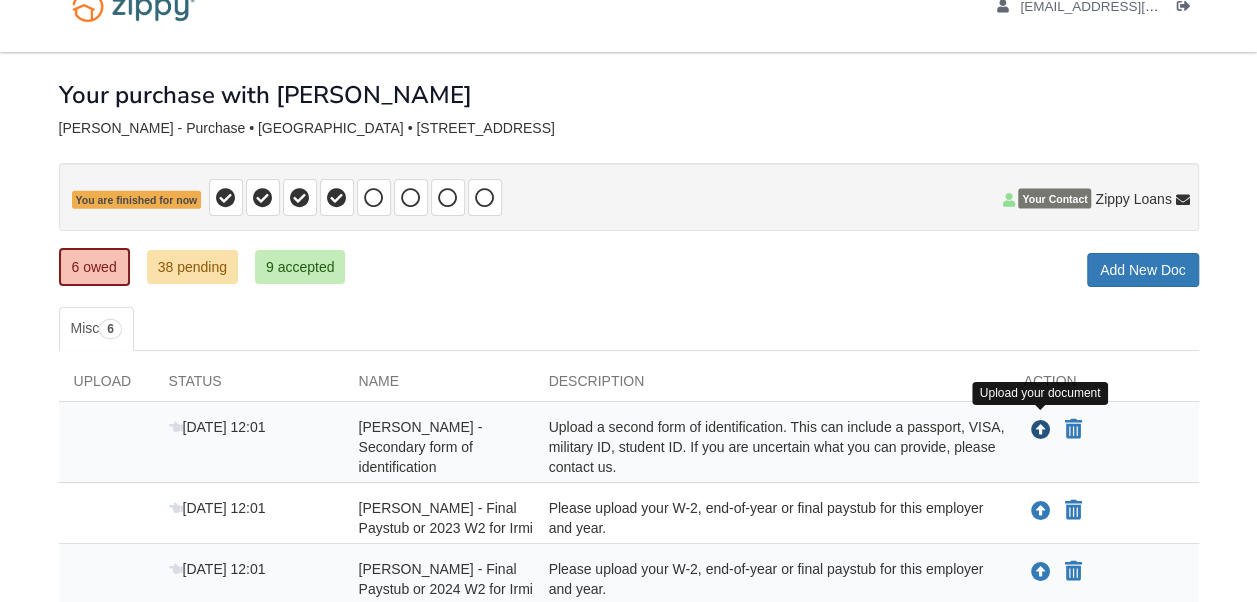 click at bounding box center (1041, 431) 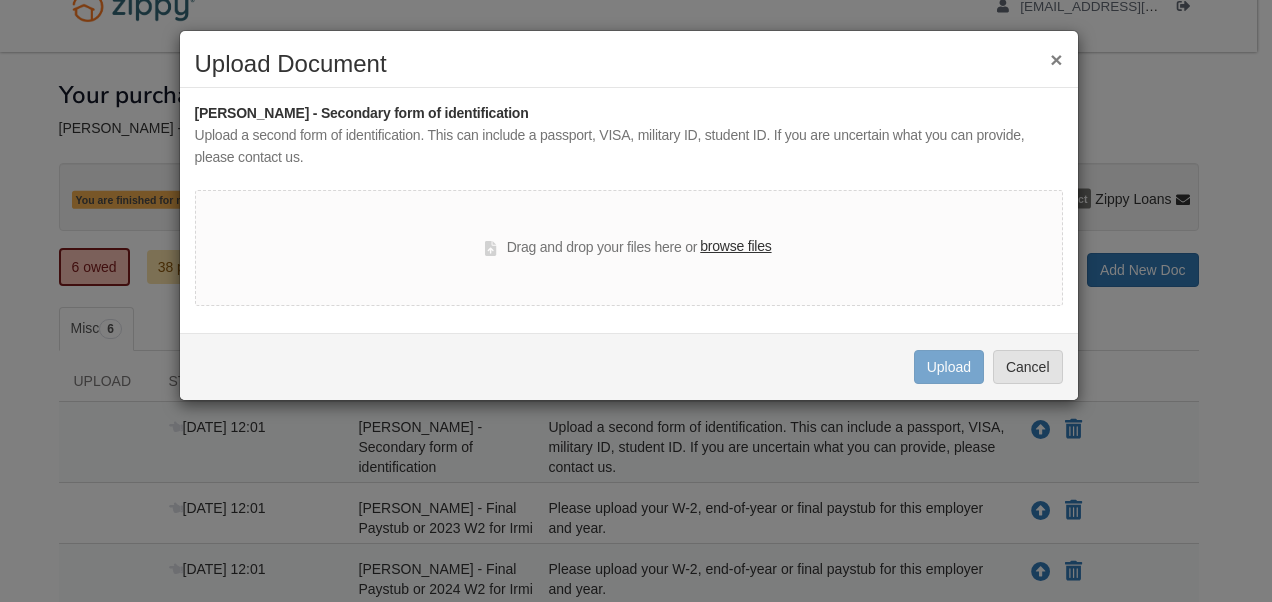 click on "browse files" at bounding box center [735, 247] 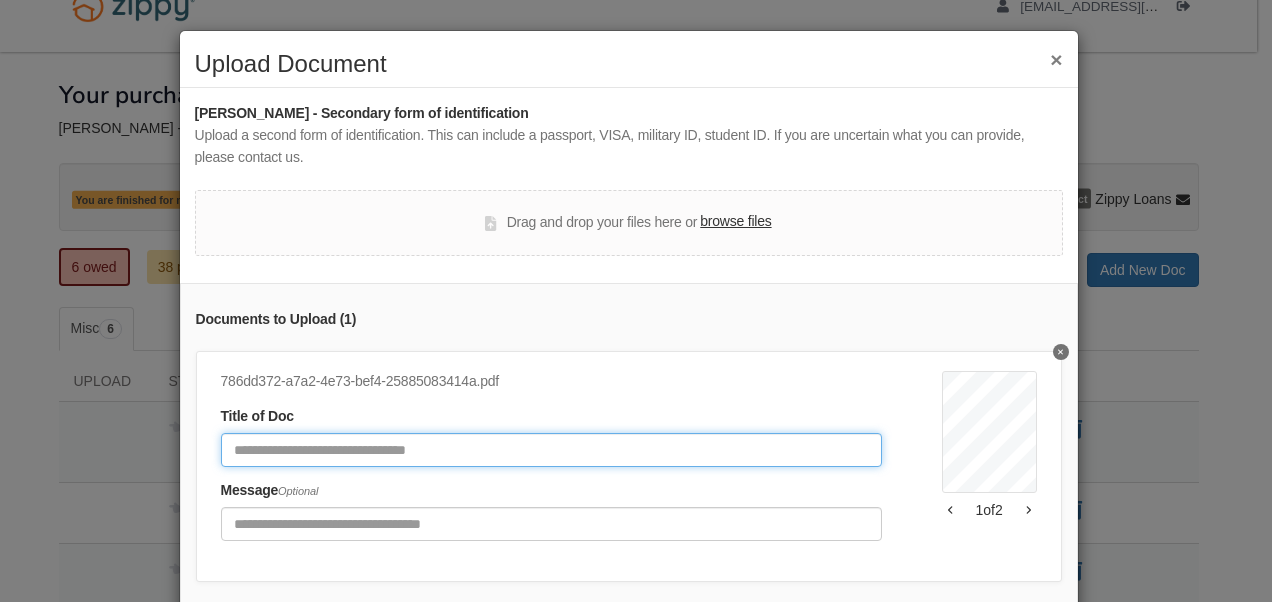 click 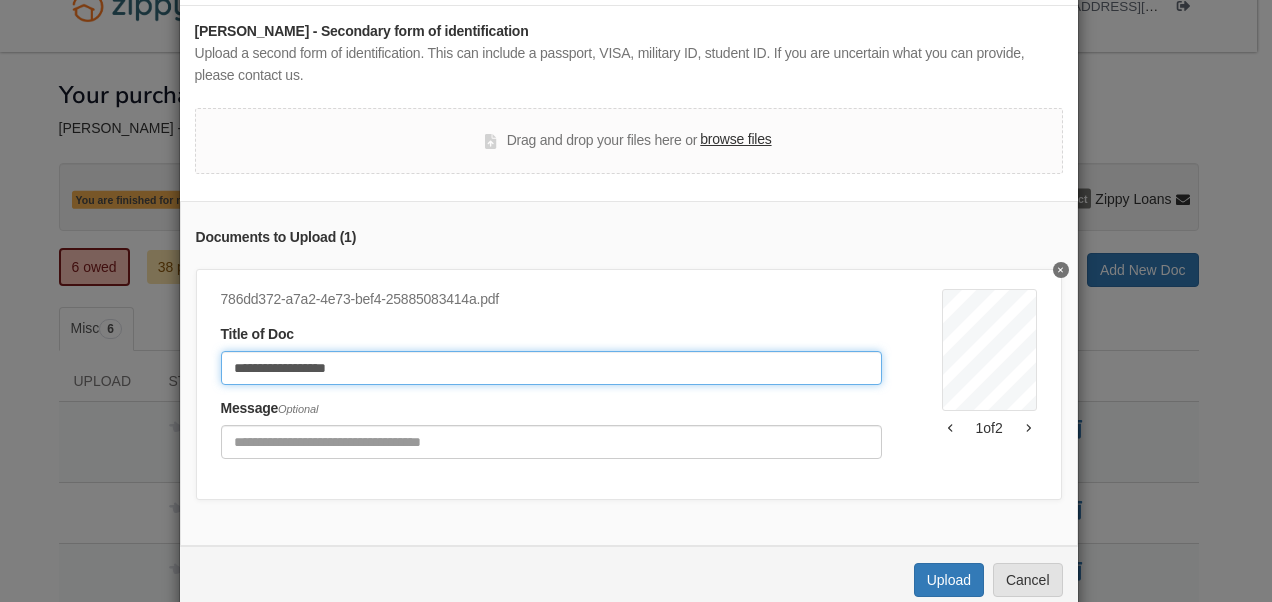 scroll, scrollTop: 136, scrollLeft: 0, axis: vertical 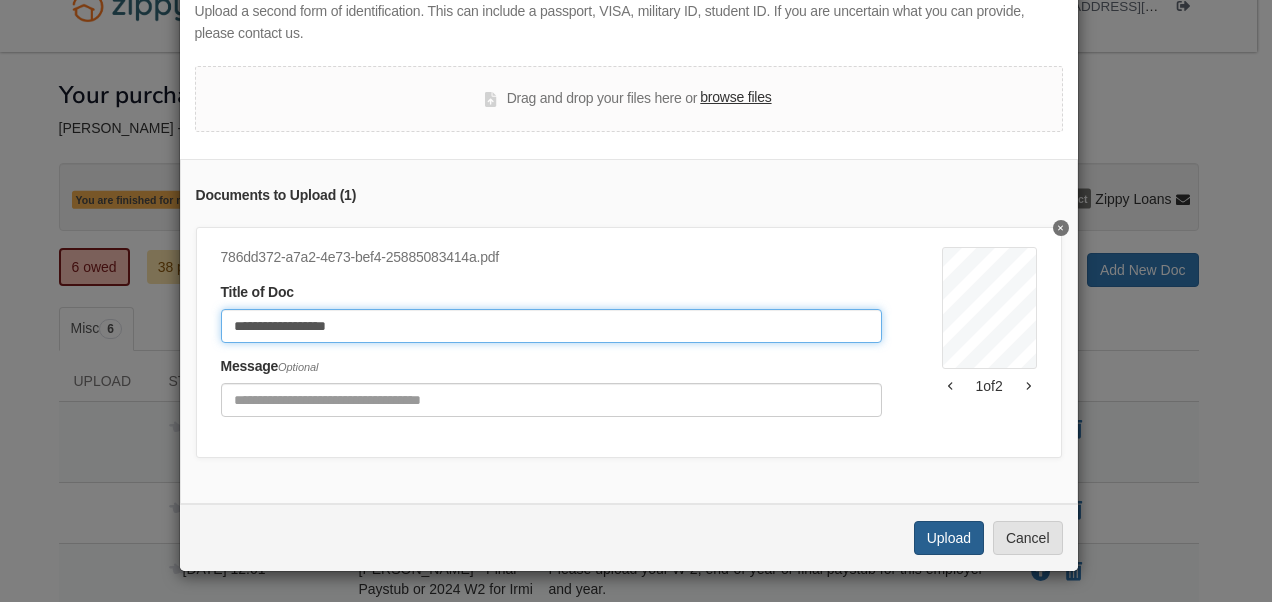 type on "**********" 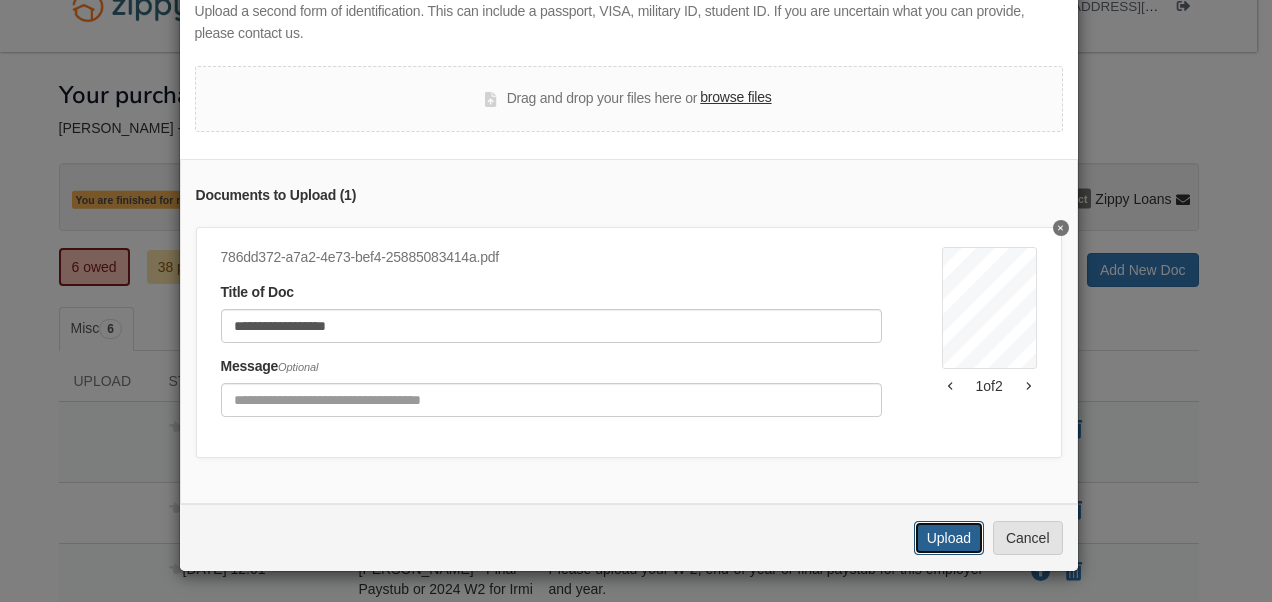 click on "Upload" at bounding box center [949, 538] 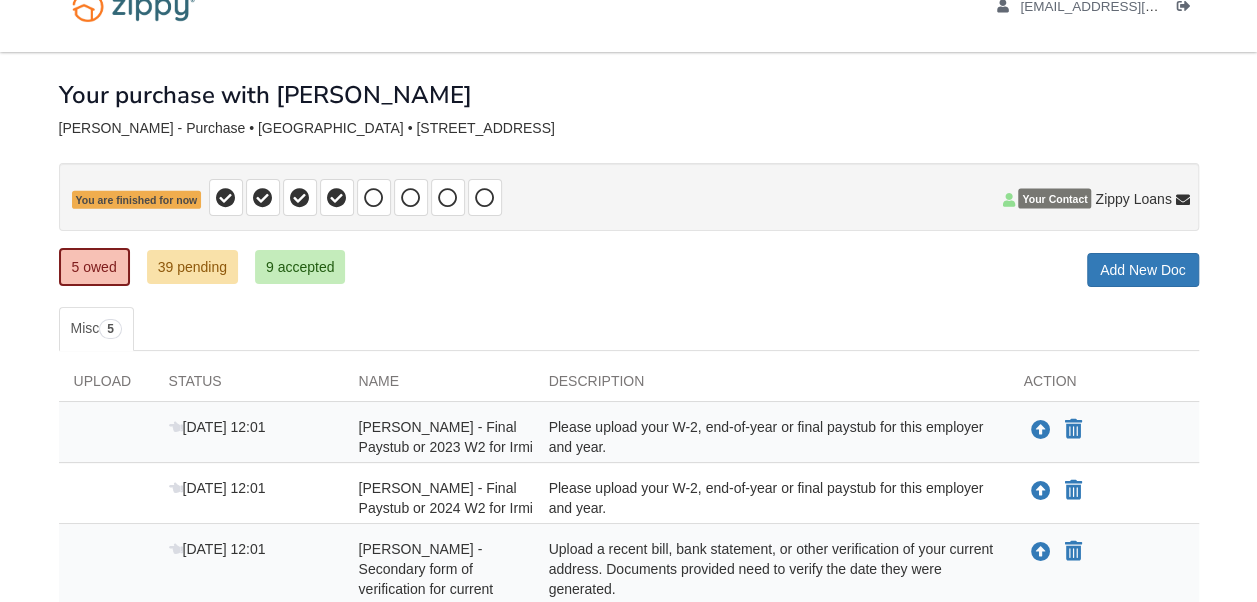 scroll, scrollTop: 39, scrollLeft: 0, axis: vertical 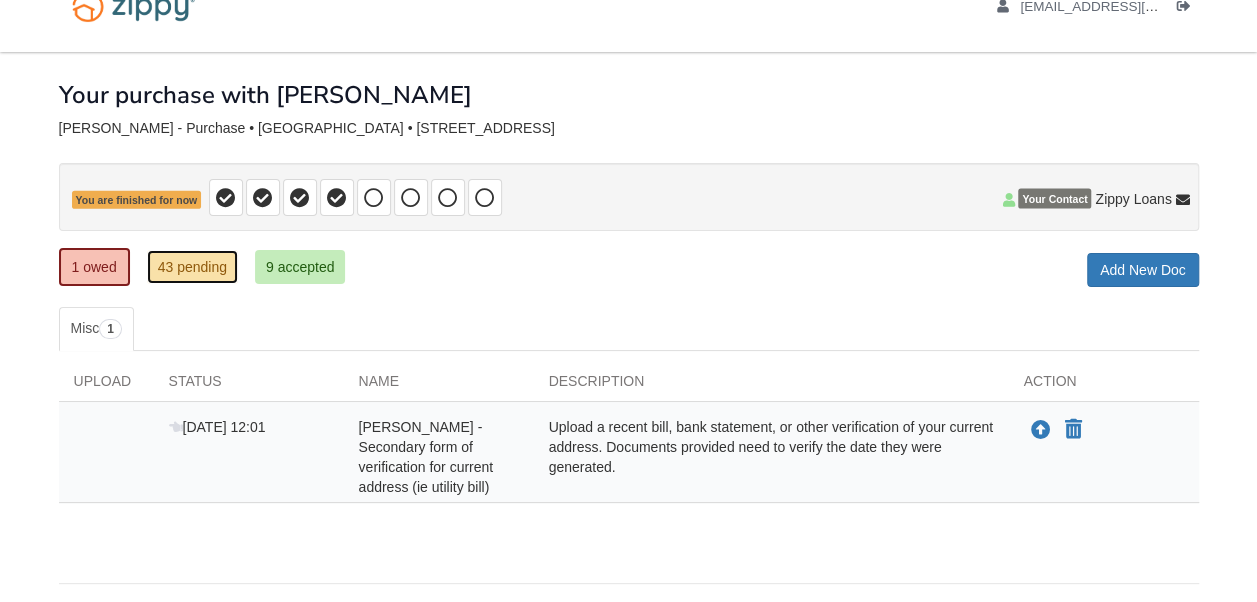 click on "43 pending" at bounding box center [192, 267] 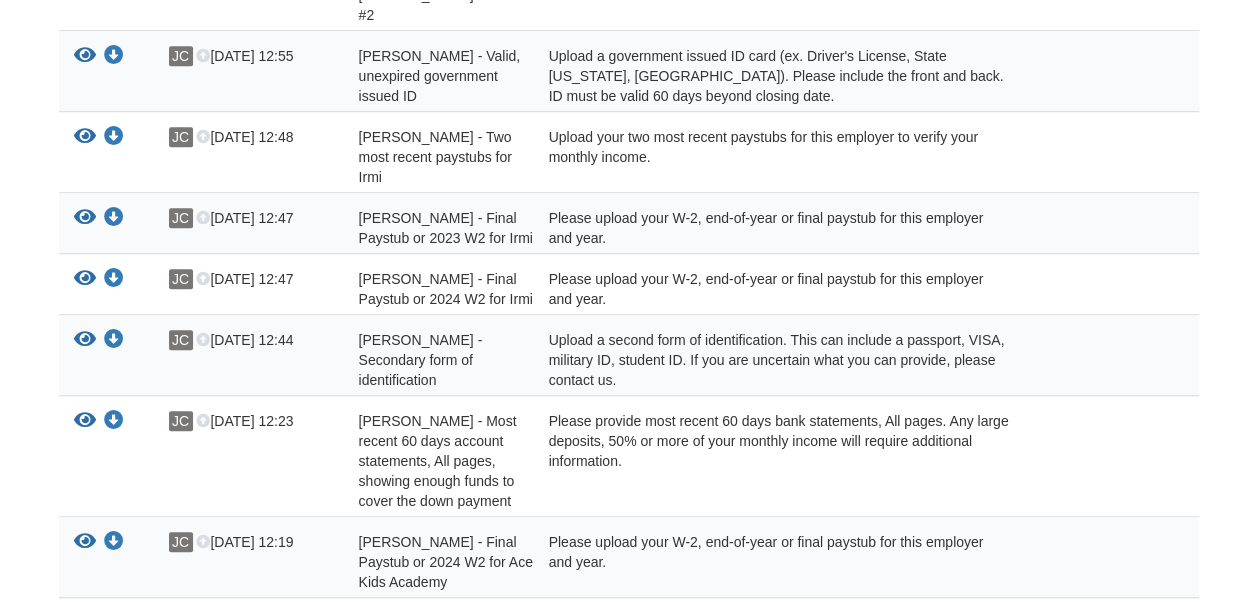 scroll, scrollTop: 700, scrollLeft: 0, axis: vertical 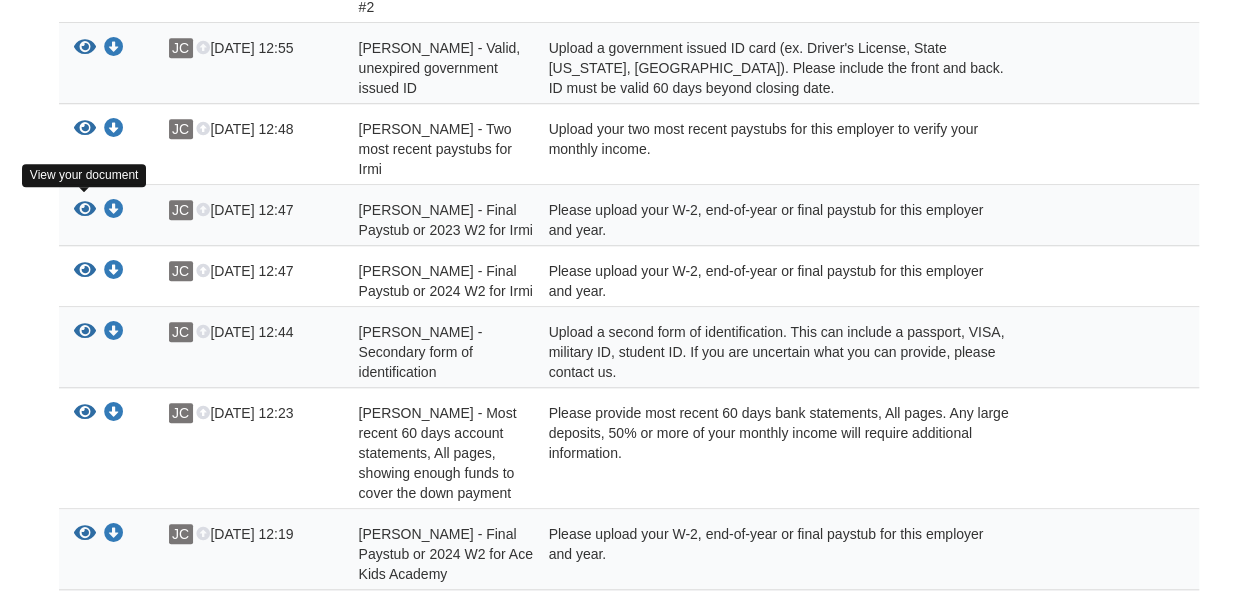 click at bounding box center [85, 271] 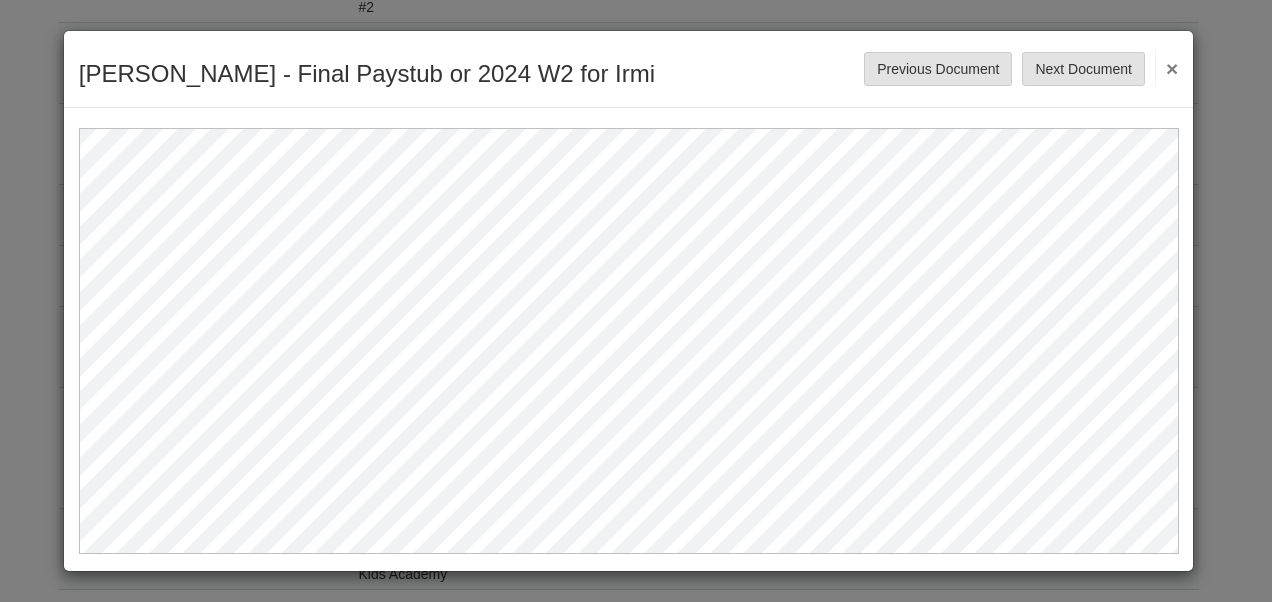 click on "×" at bounding box center [1166, 68] 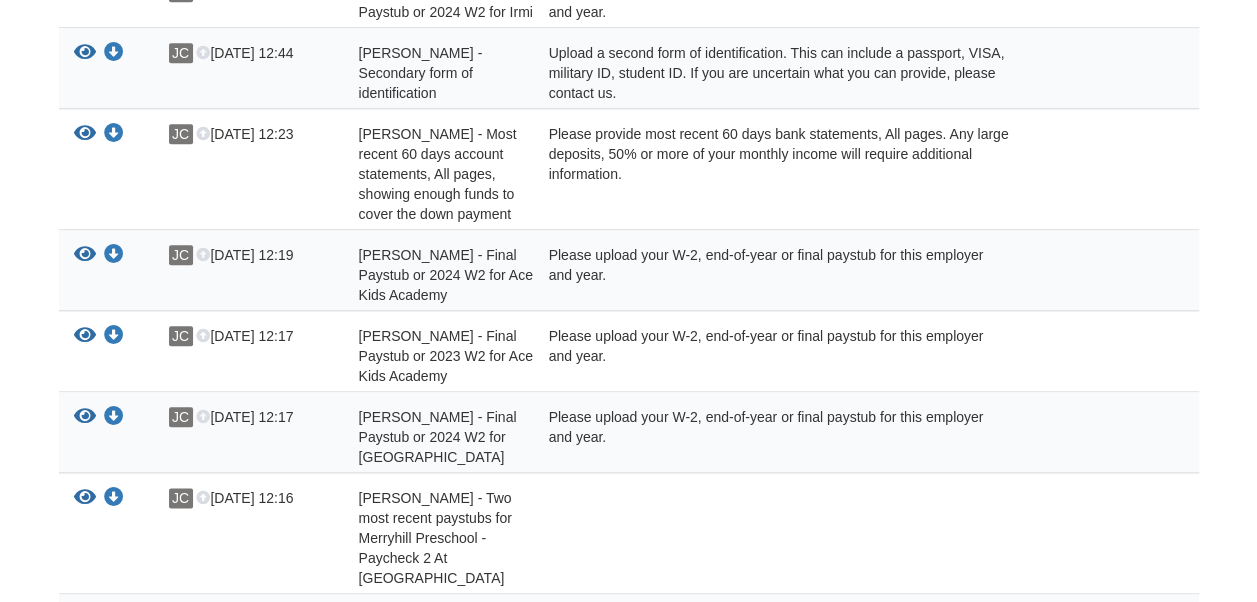 scroll, scrollTop: 1200, scrollLeft: 0, axis: vertical 